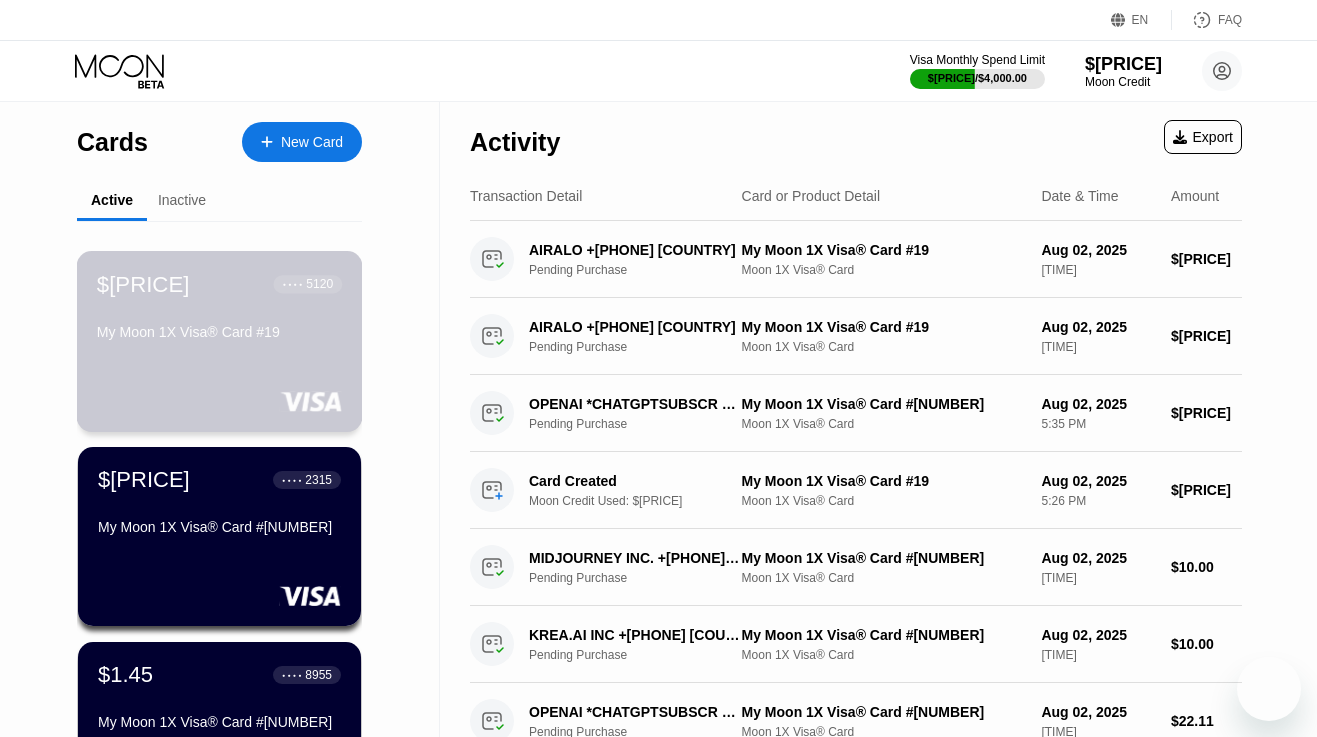 scroll, scrollTop: 0, scrollLeft: 0, axis: both 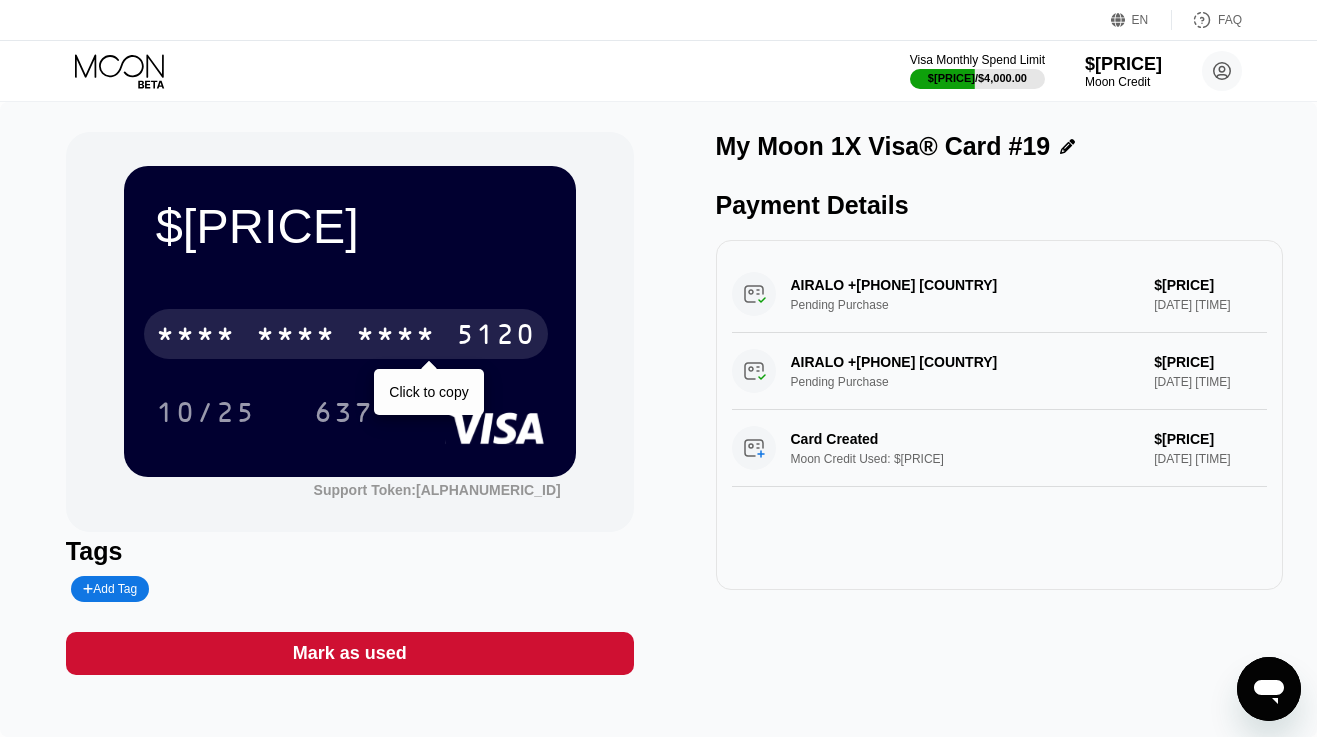 click on "* * * *" at bounding box center (396, 337) 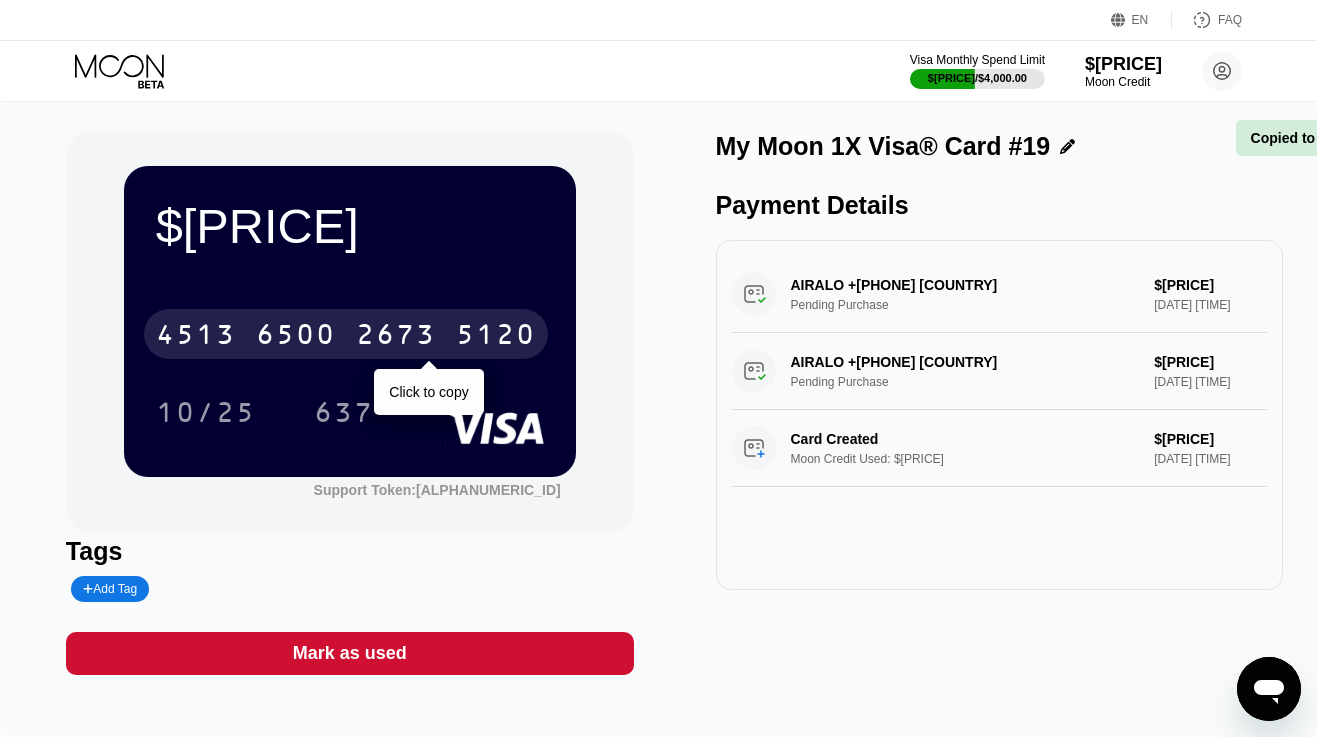 click on "2673" at bounding box center (396, 337) 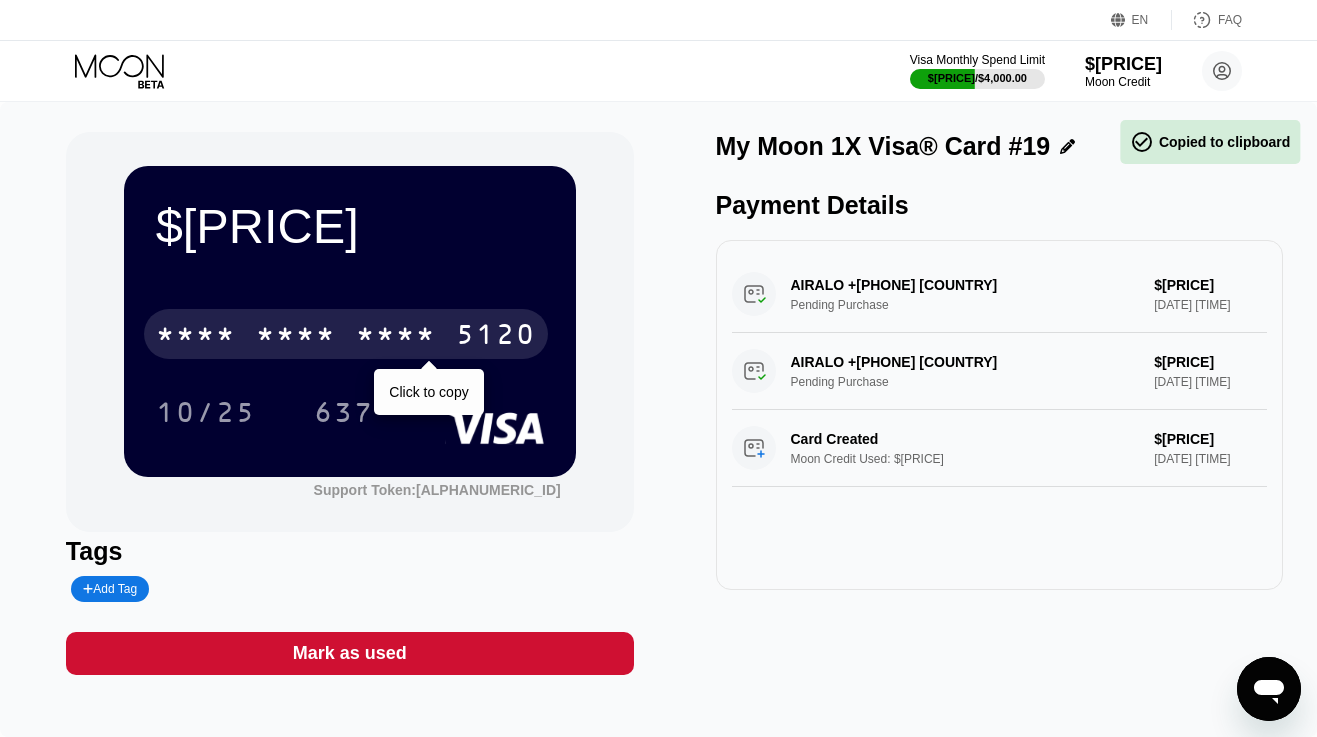 click on "* * * *" at bounding box center (396, 337) 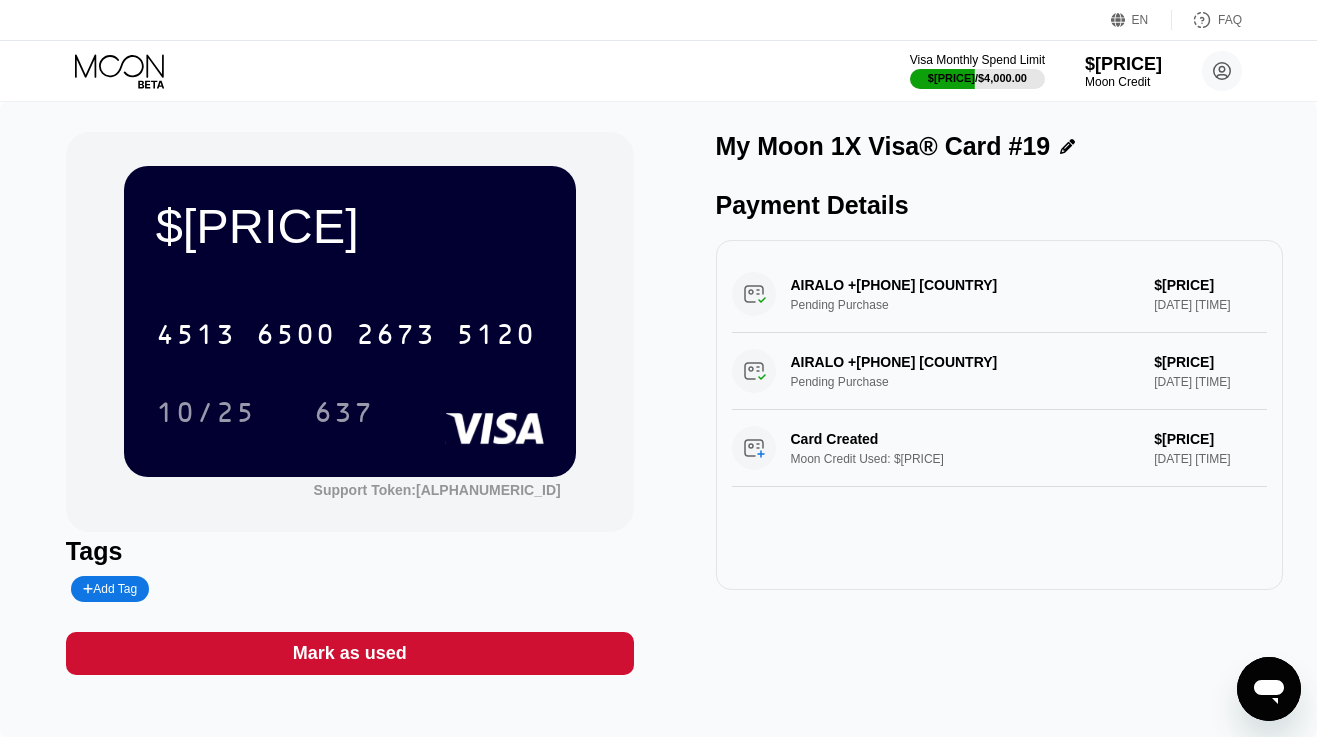 click on "Visa Monthly Spend Limit $1,977.51 / $4,000.00 $323.73 Moon Credit kimssarrd@proton.me  Home Settings Support Careers About Us Log out Privacy policy Terms" at bounding box center (658, 71) 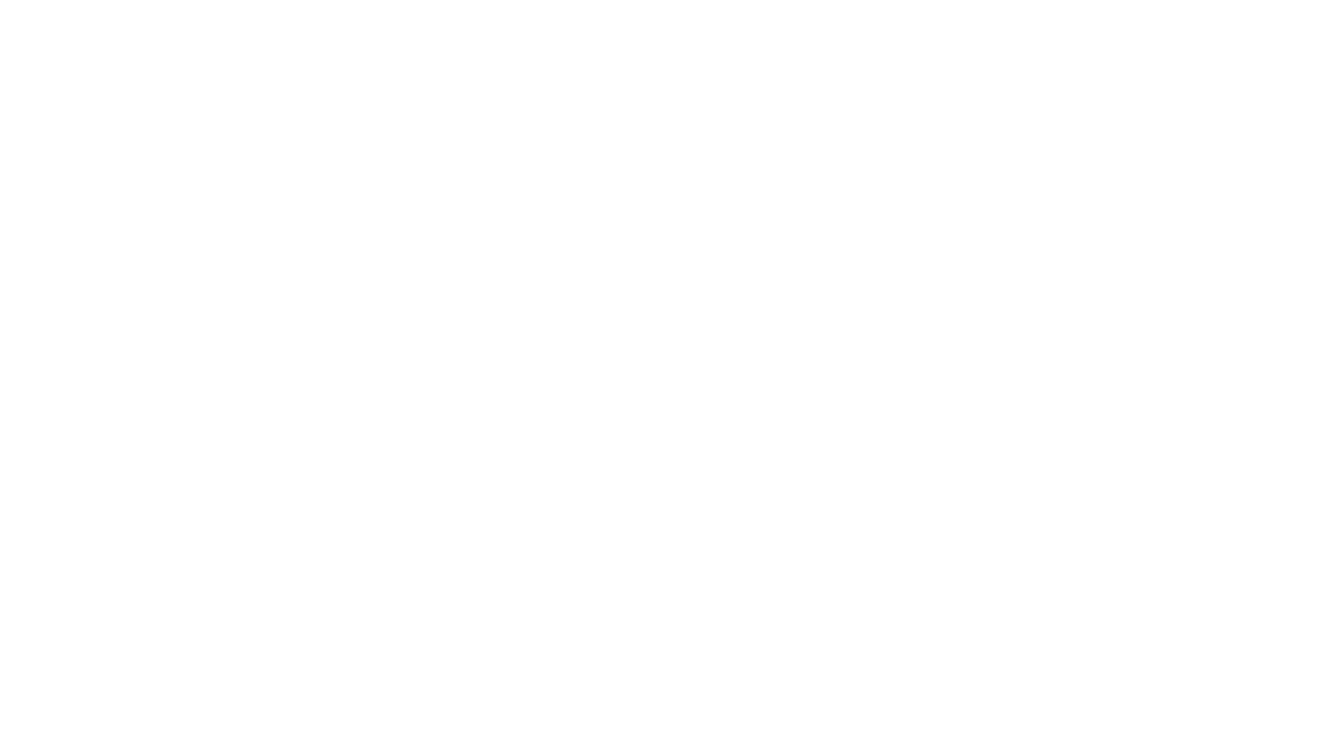 scroll, scrollTop: 0, scrollLeft: 0, axis: both 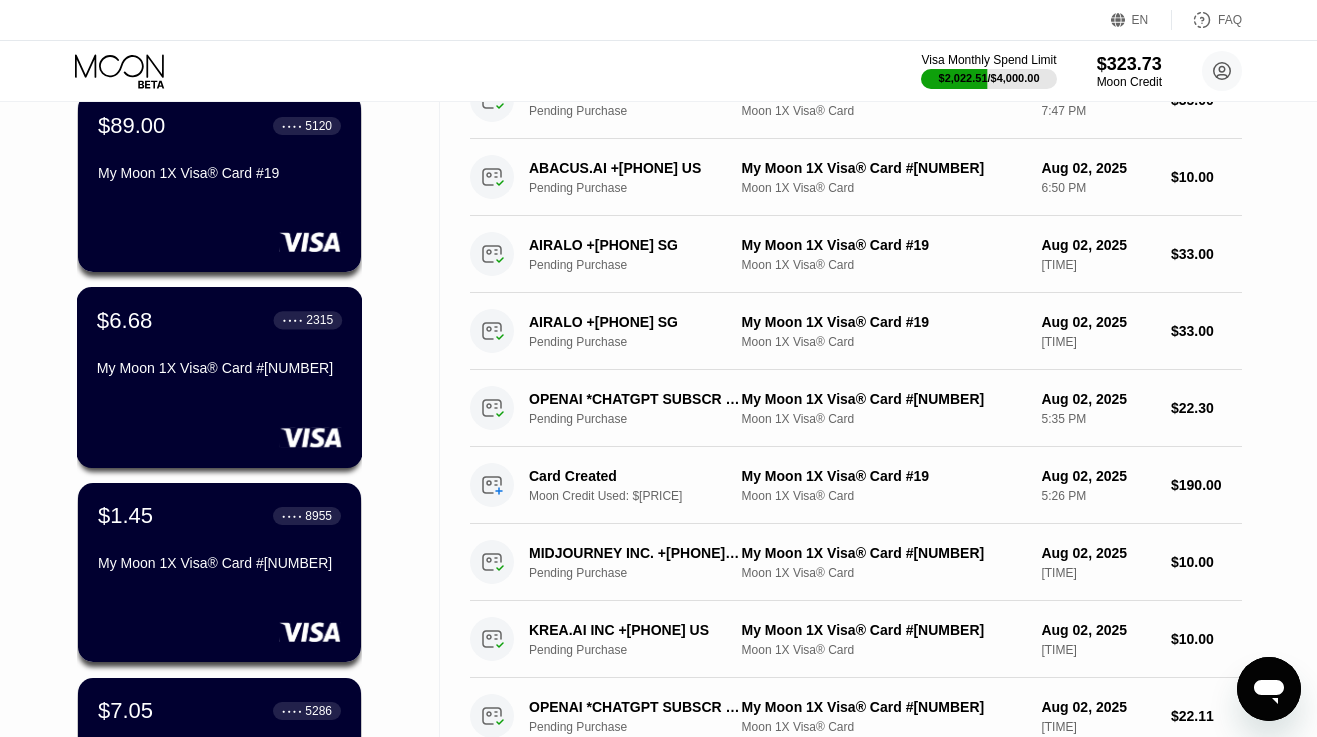 click on "$6.68 ● ● ● ● 2315 My Moon 1X Visa® Card #18" at bounding box center [220, 377] 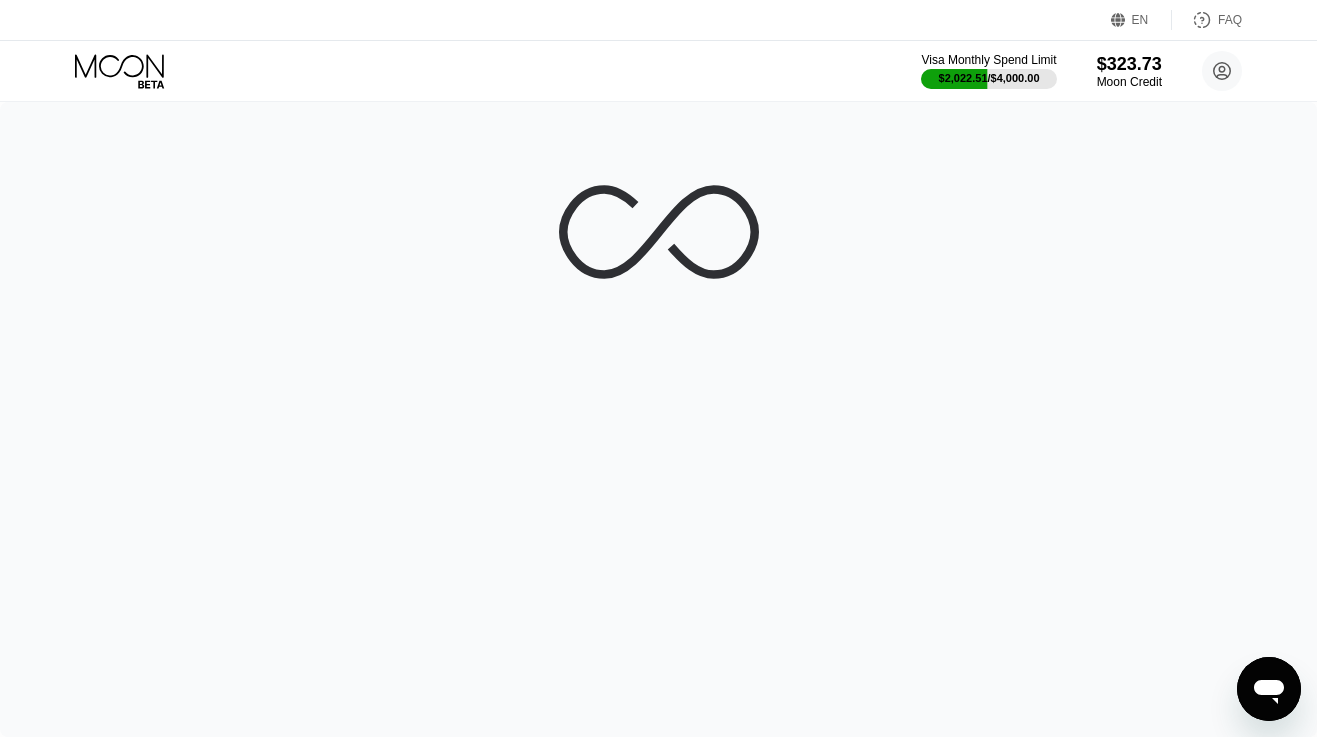 scroll, scrollTop: 0, scrollLeft: 0, axis: both 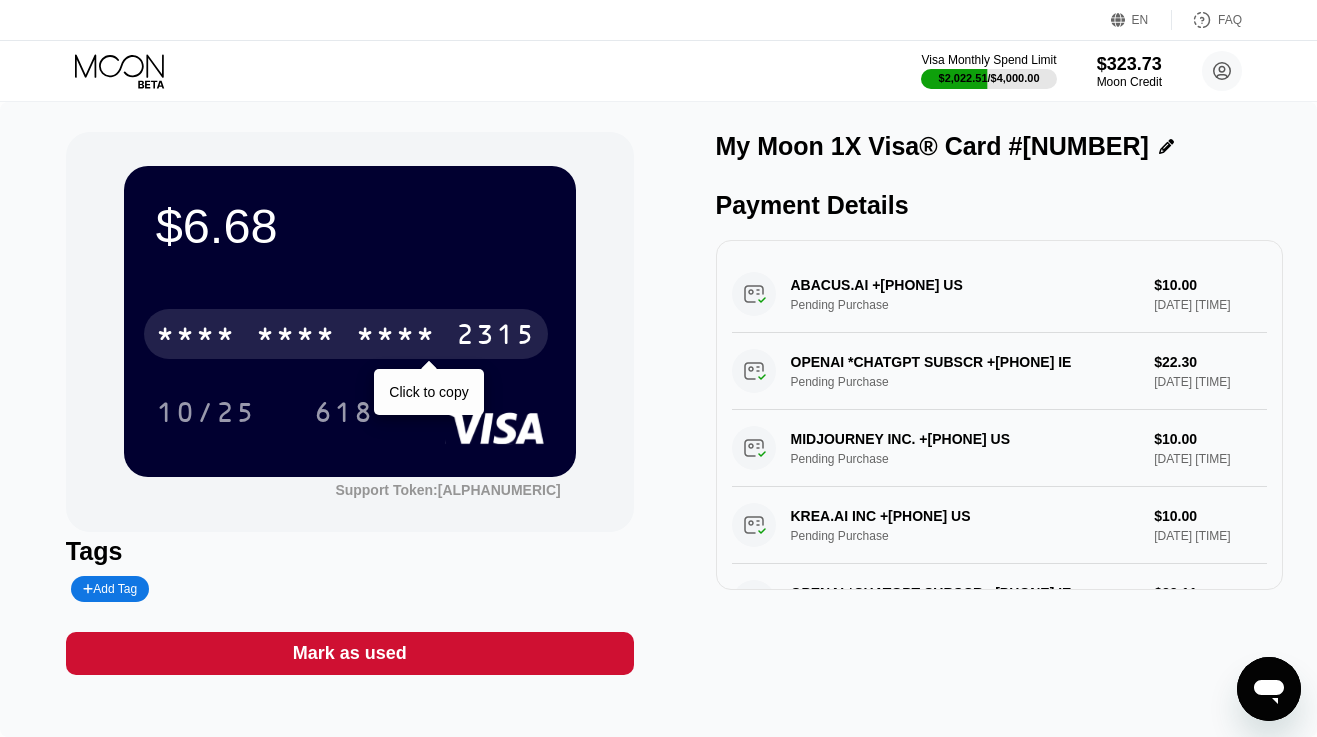 click on "* * * *" at bounding box center [396, 337] 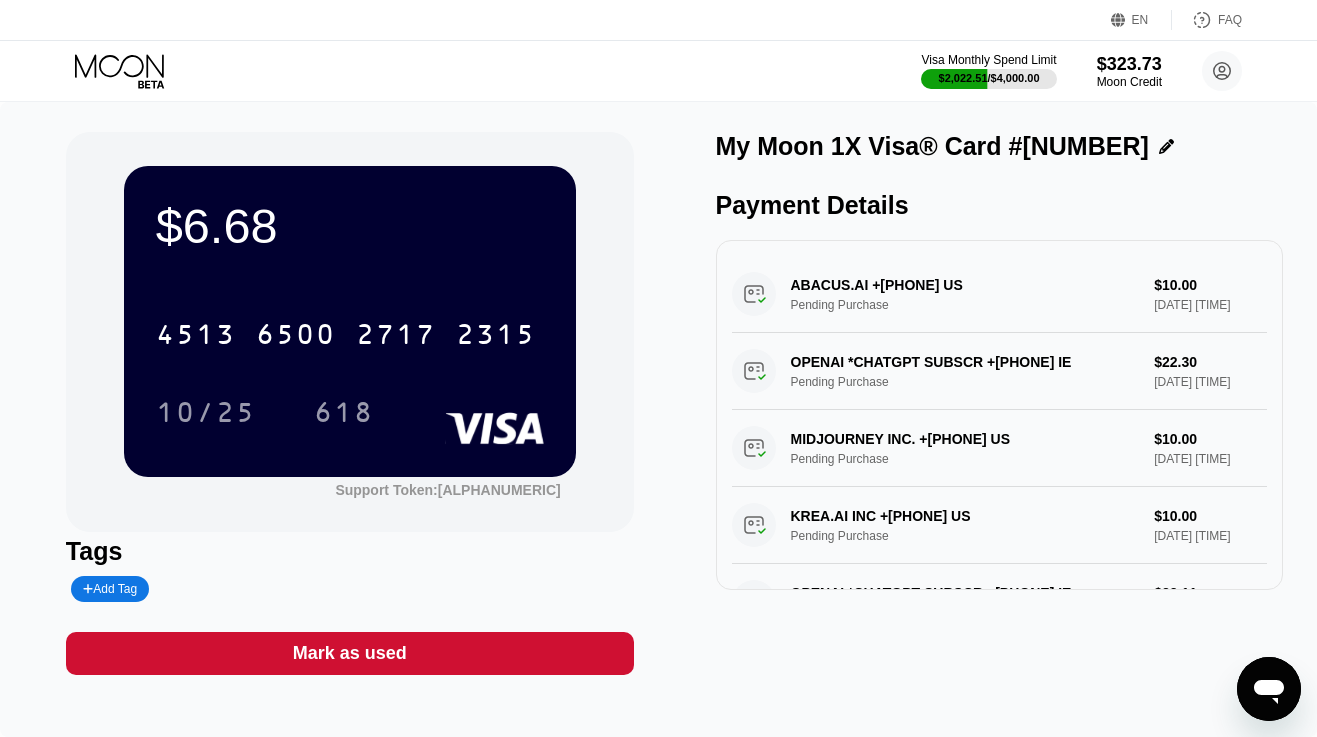 click on "Mark as used" at bounding box center (350, 653) 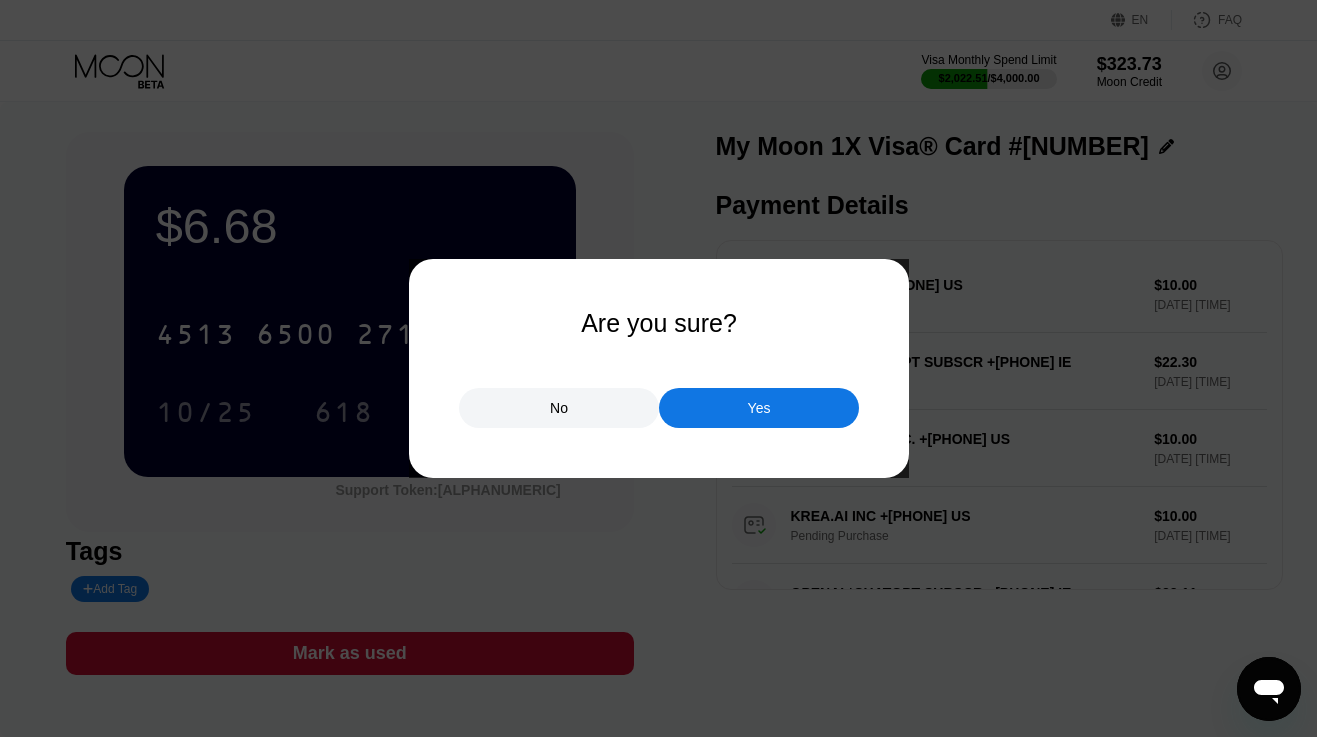 click on "Yes" at bounding box center [759, 408] 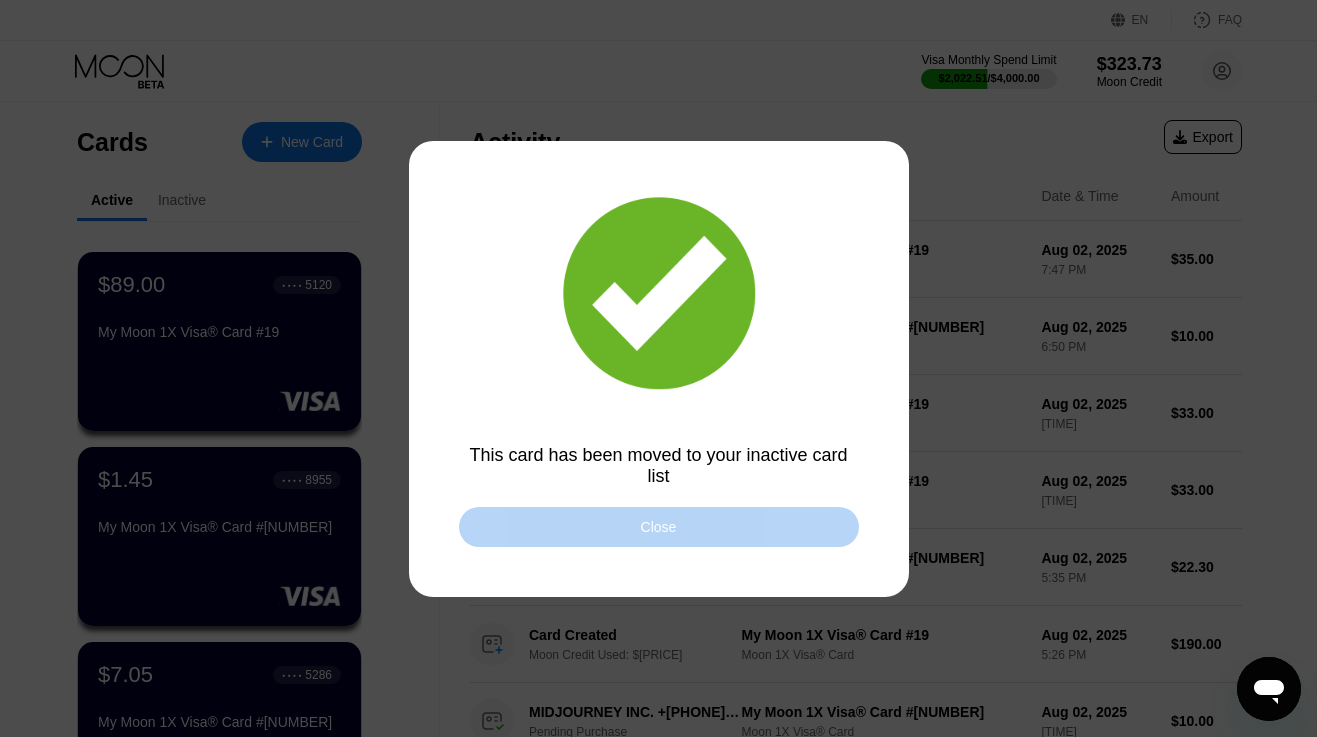 click on "Close" at bounding box center (659, 527) 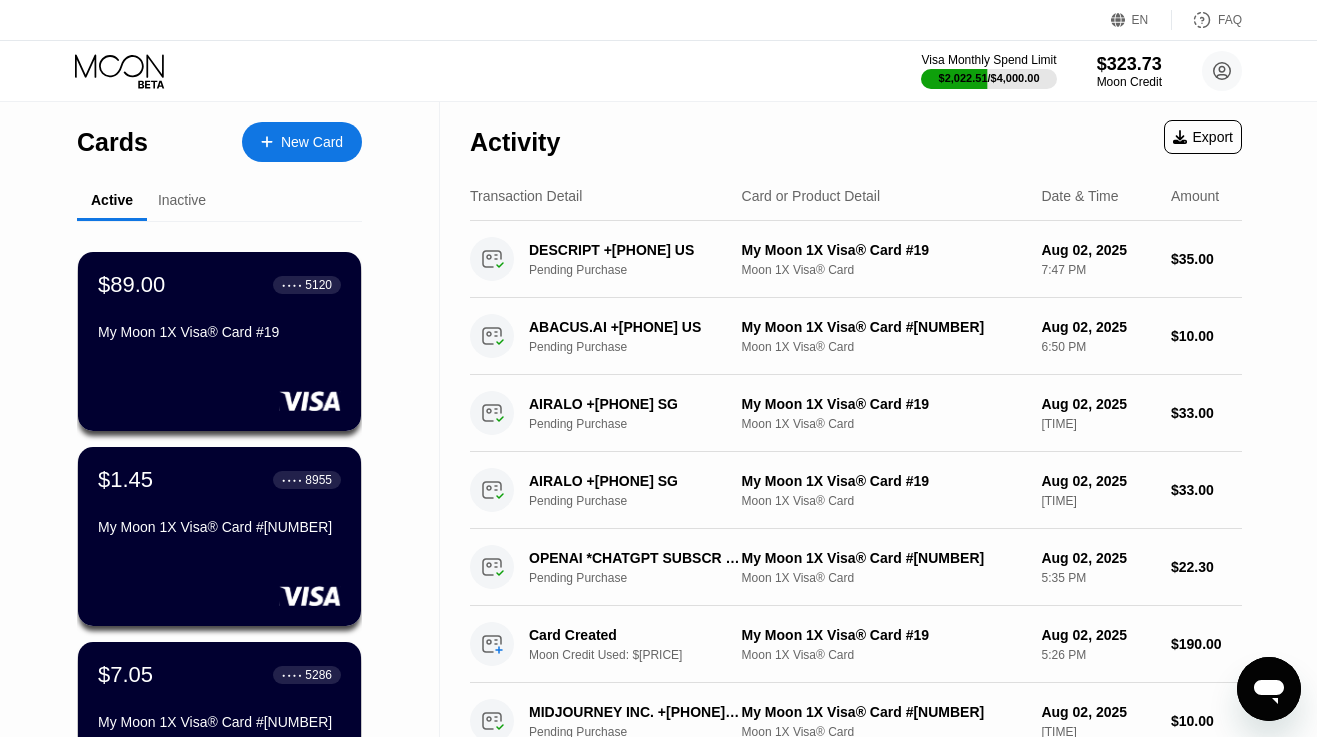 scroll, scrollTop: 0, scrollLeft: 0, axis: both 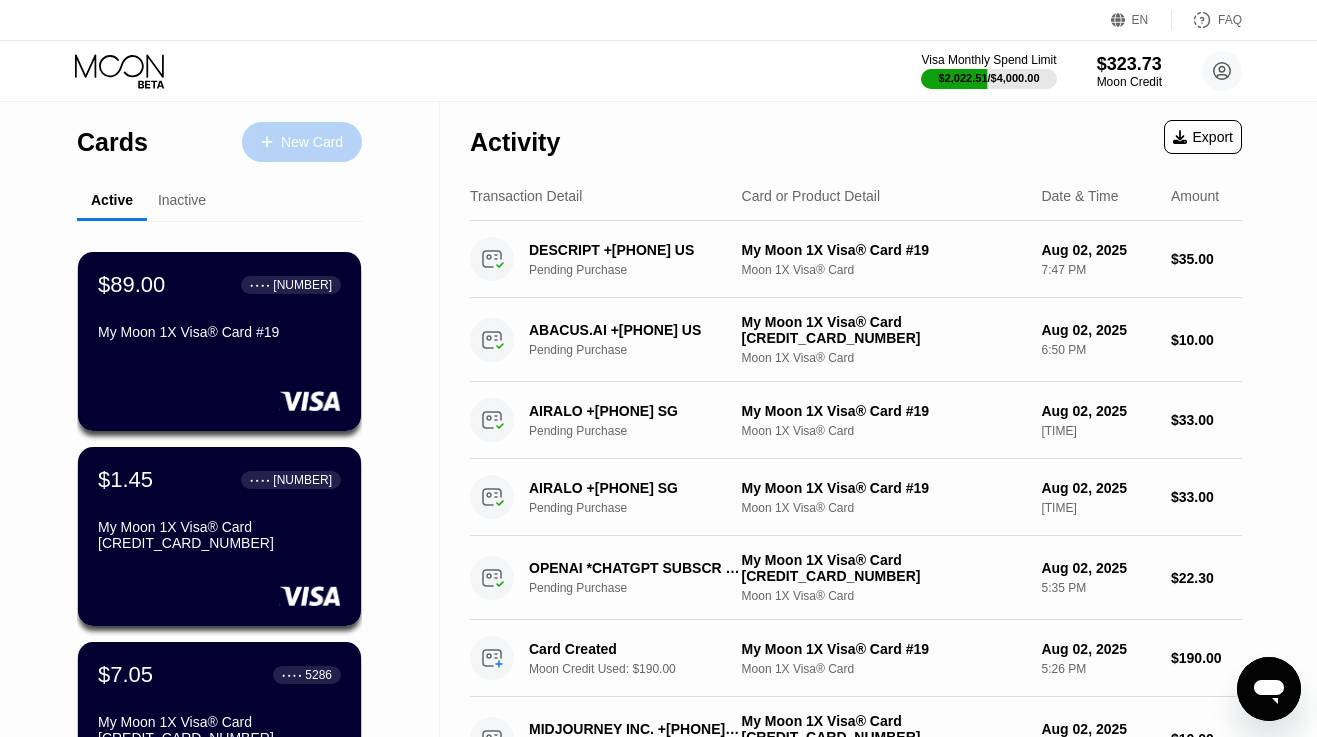 click on "New Card" at bounding box center (312, 142) 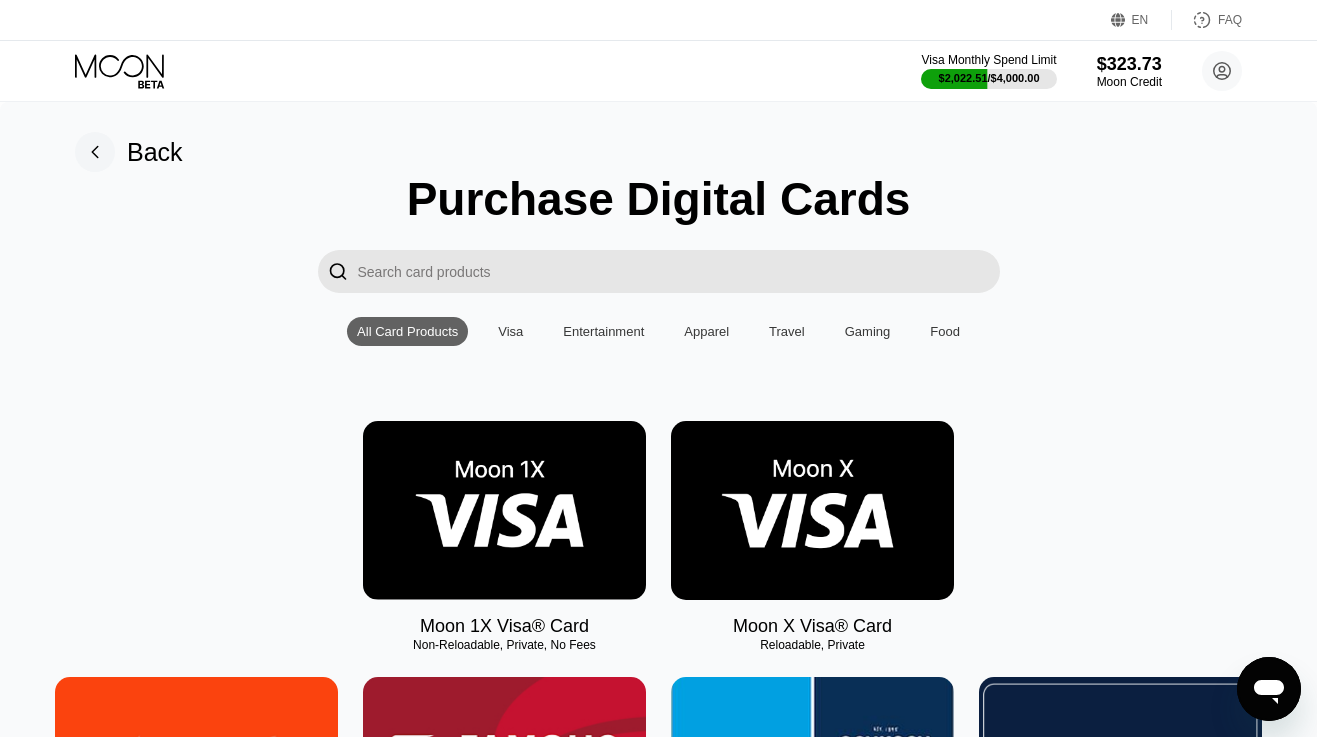 click at bounding box center [504, 510] 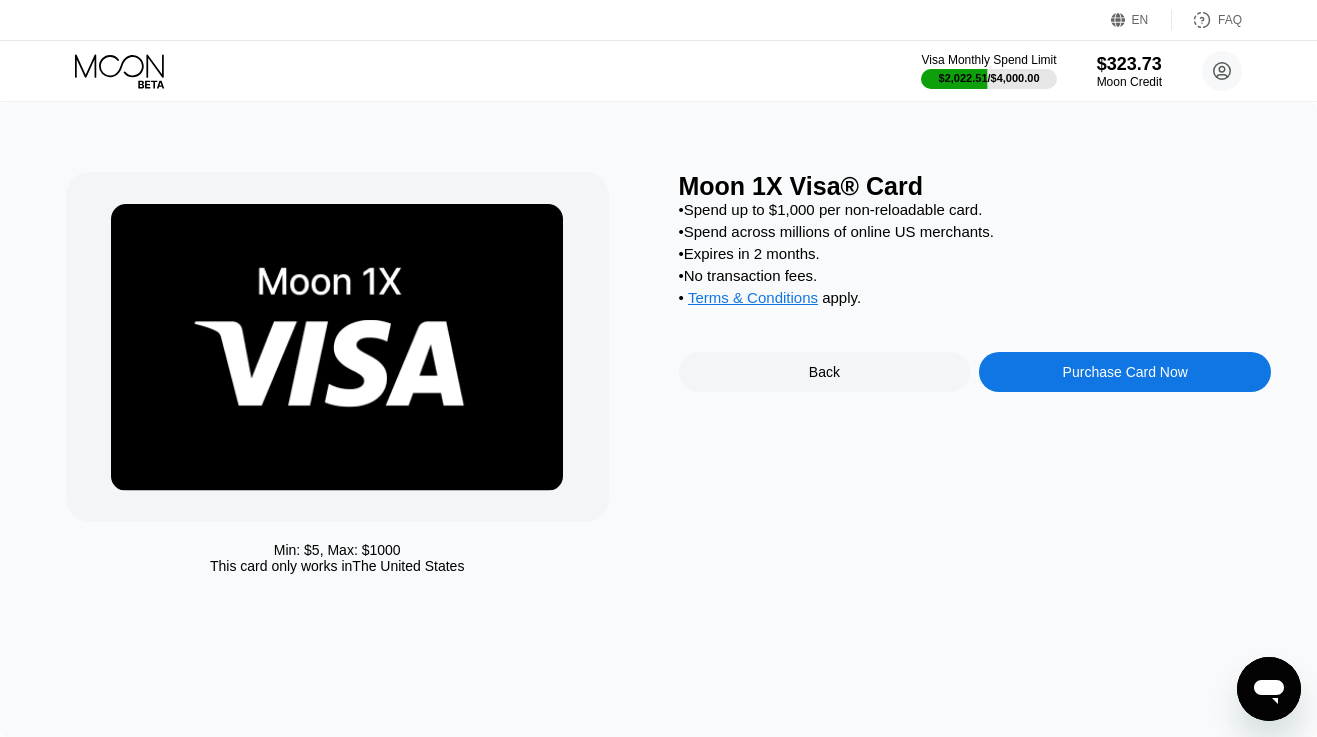 click on "Purchase Card Now" at bounding box center (1125, 372) 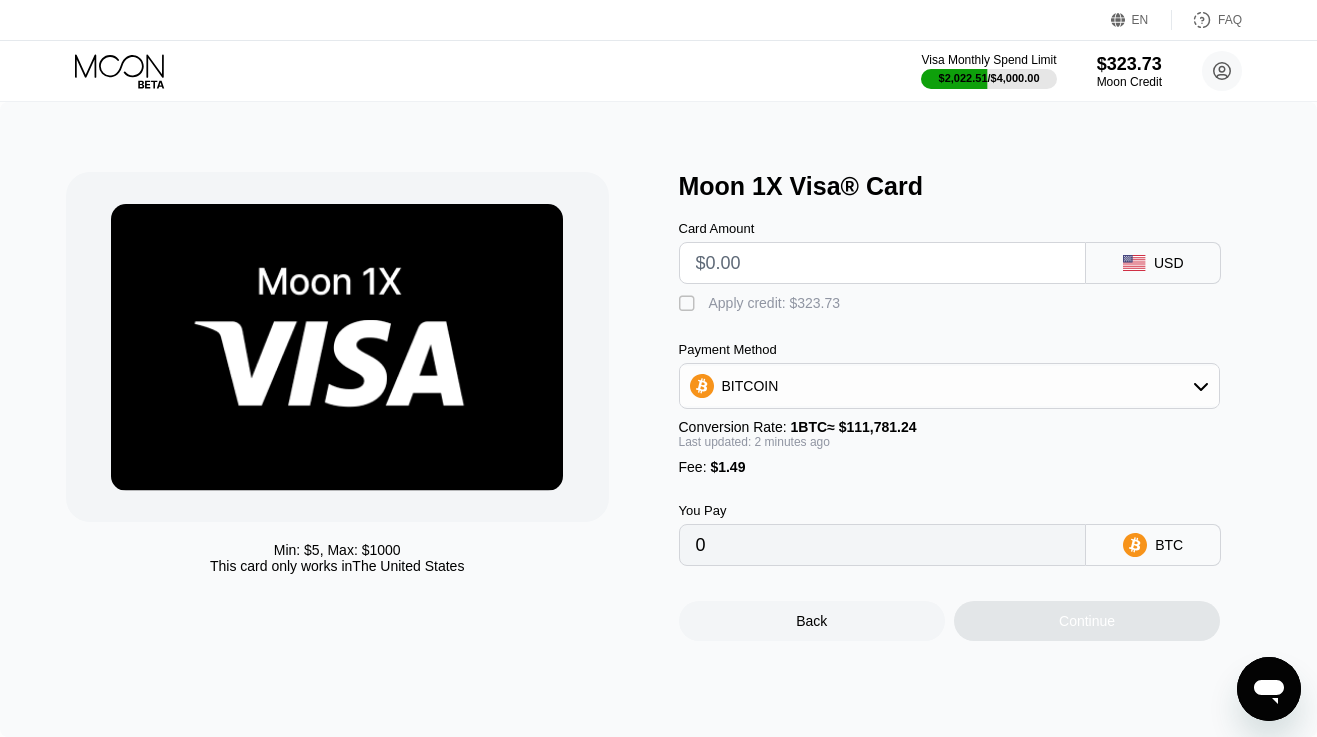 click at bounding box center (883, 263) 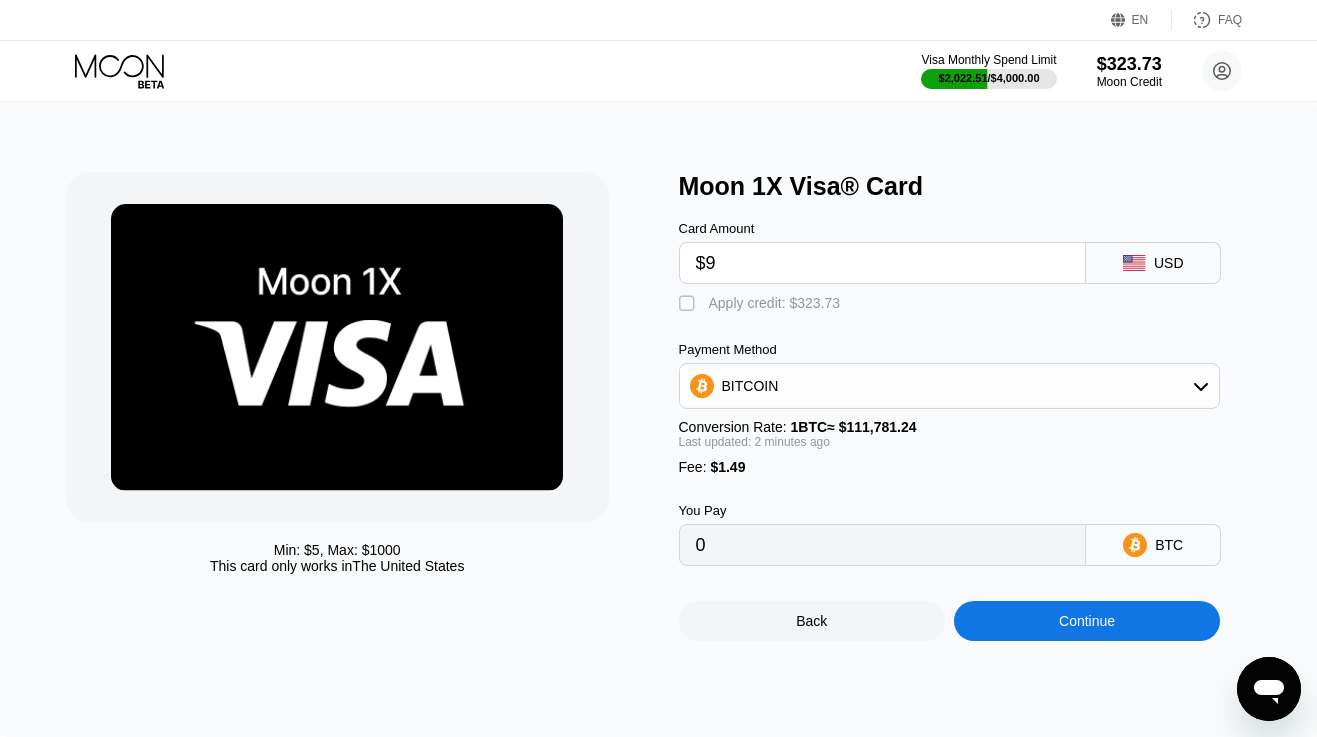 type on "0.00009385" 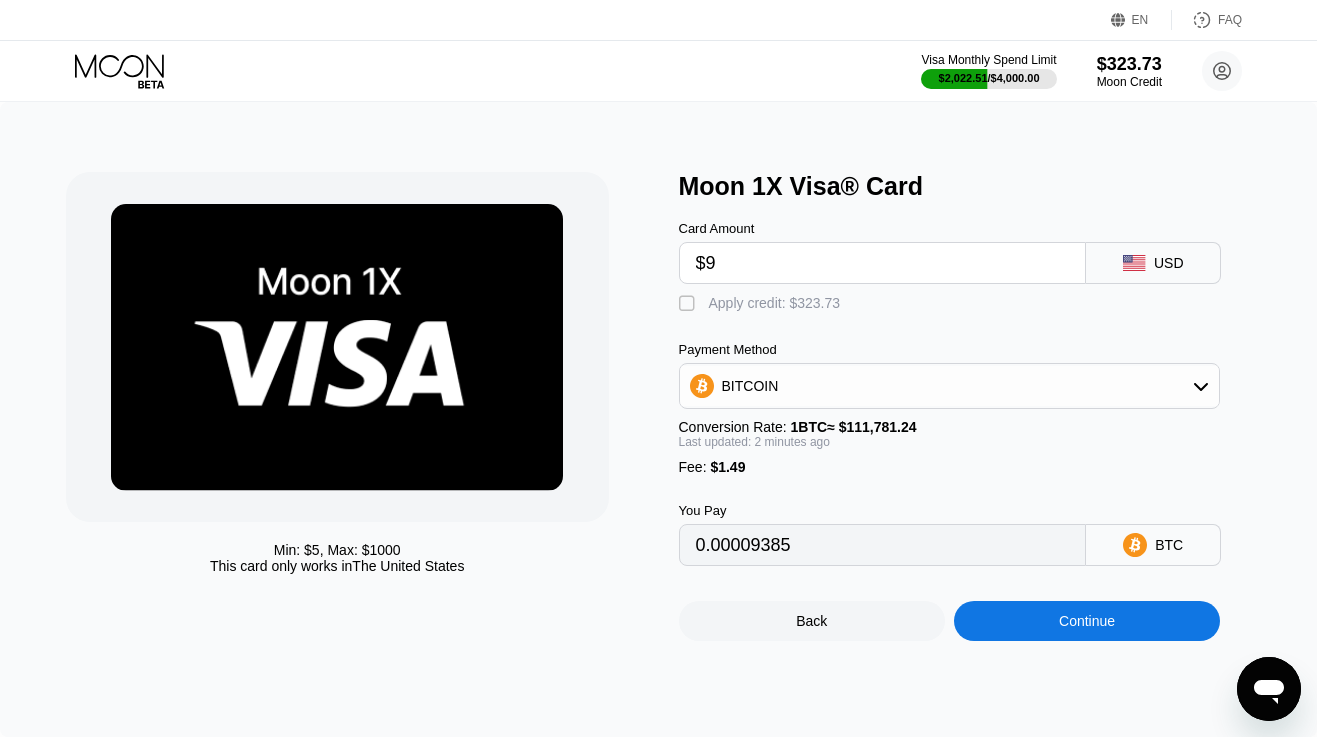 type on "$96" 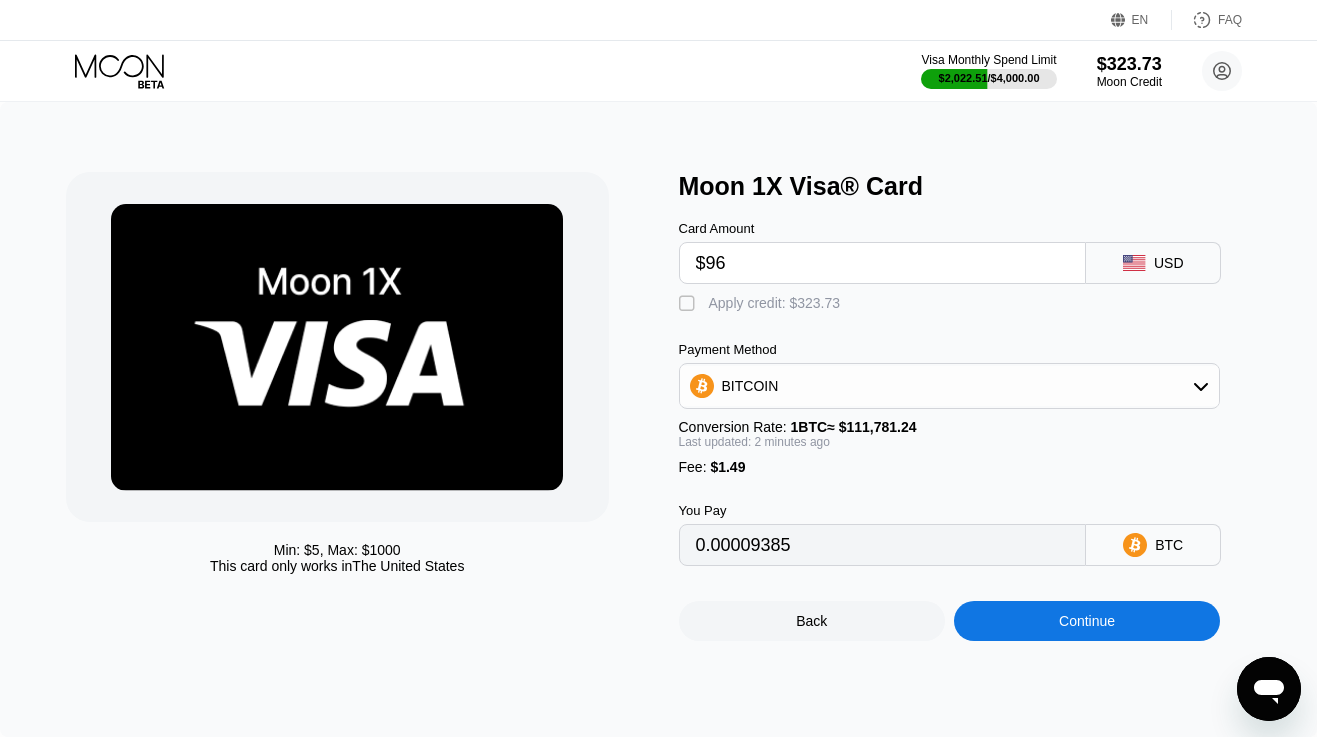 type on "0.00087215" 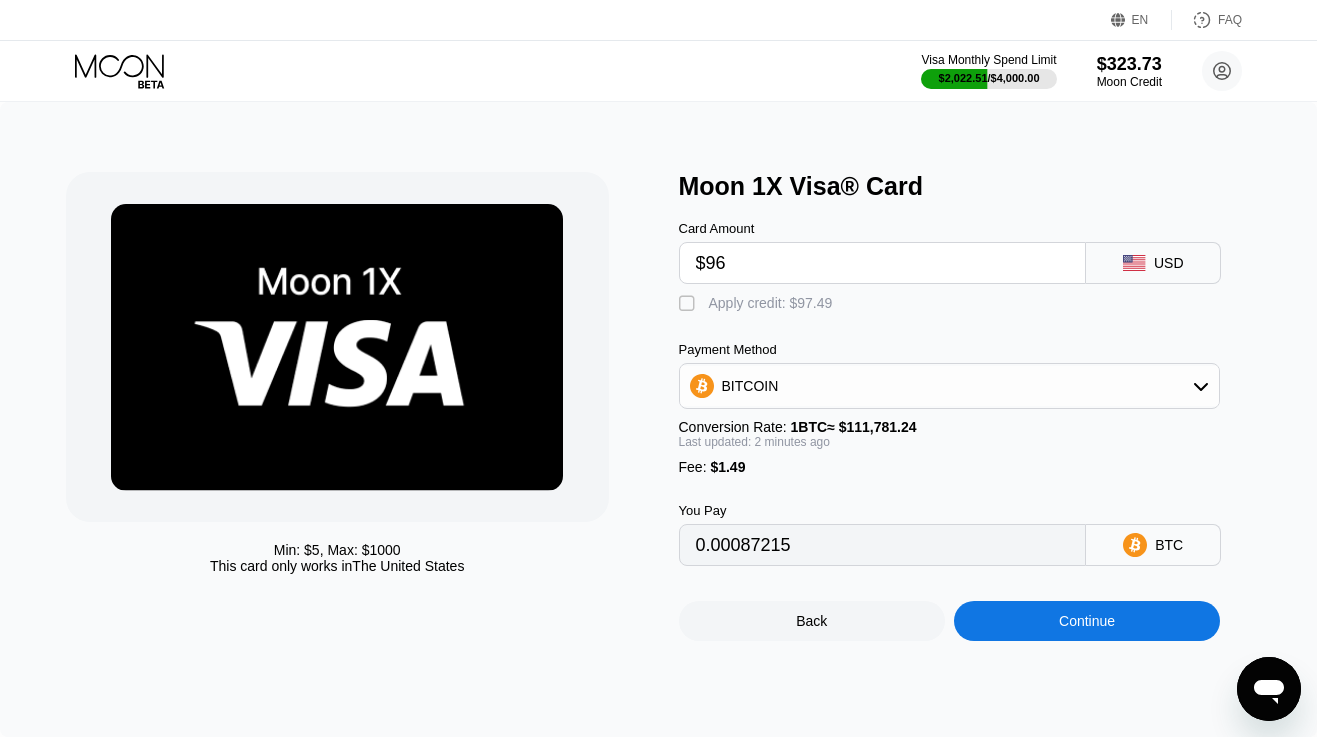 type on "$96" 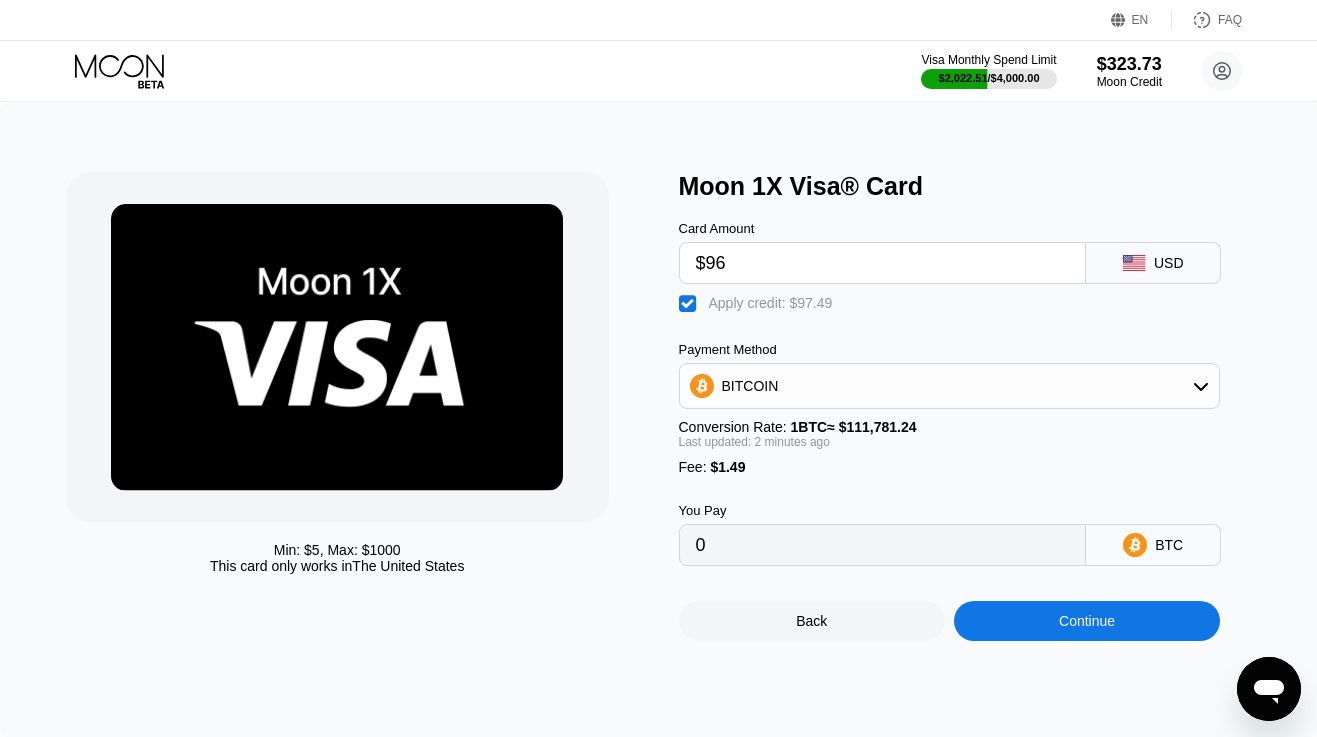 click on "Continue" at bounding box center (1087, 621) 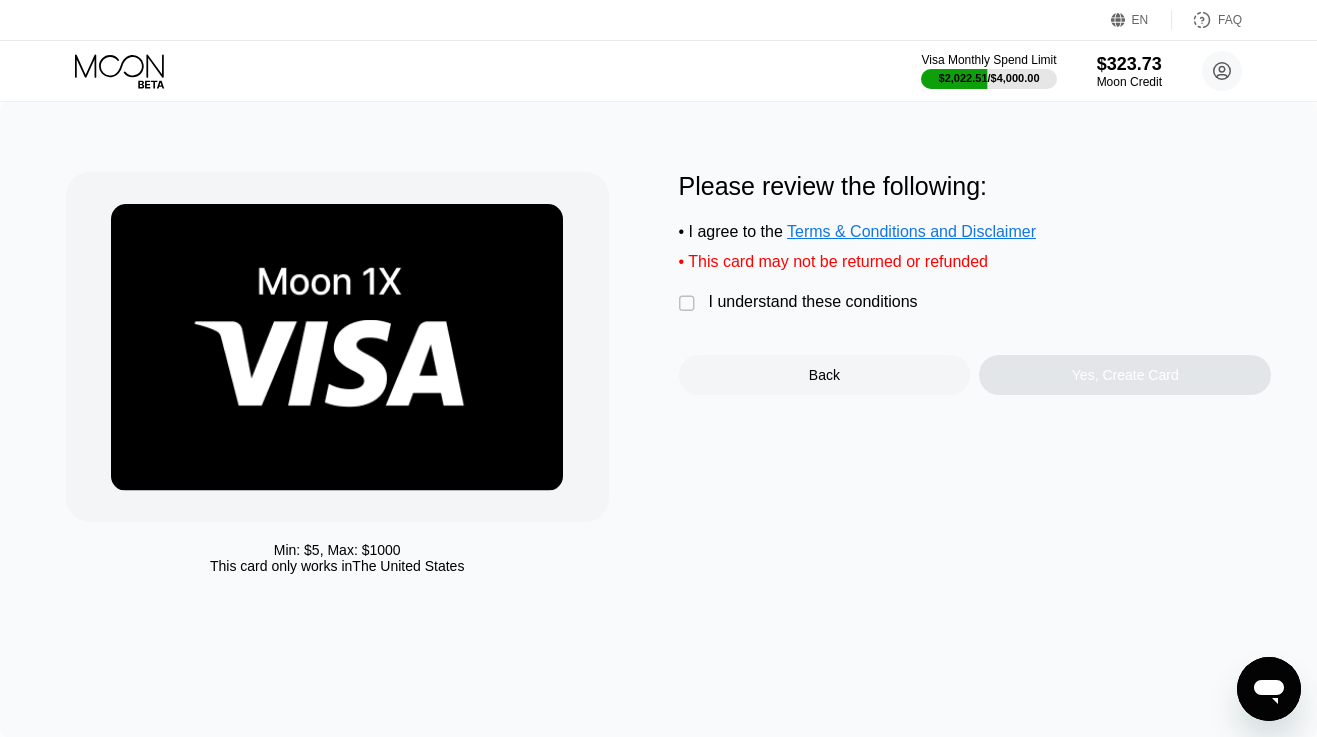 click on "I understand these conditions" at bounding box center (813, 302) 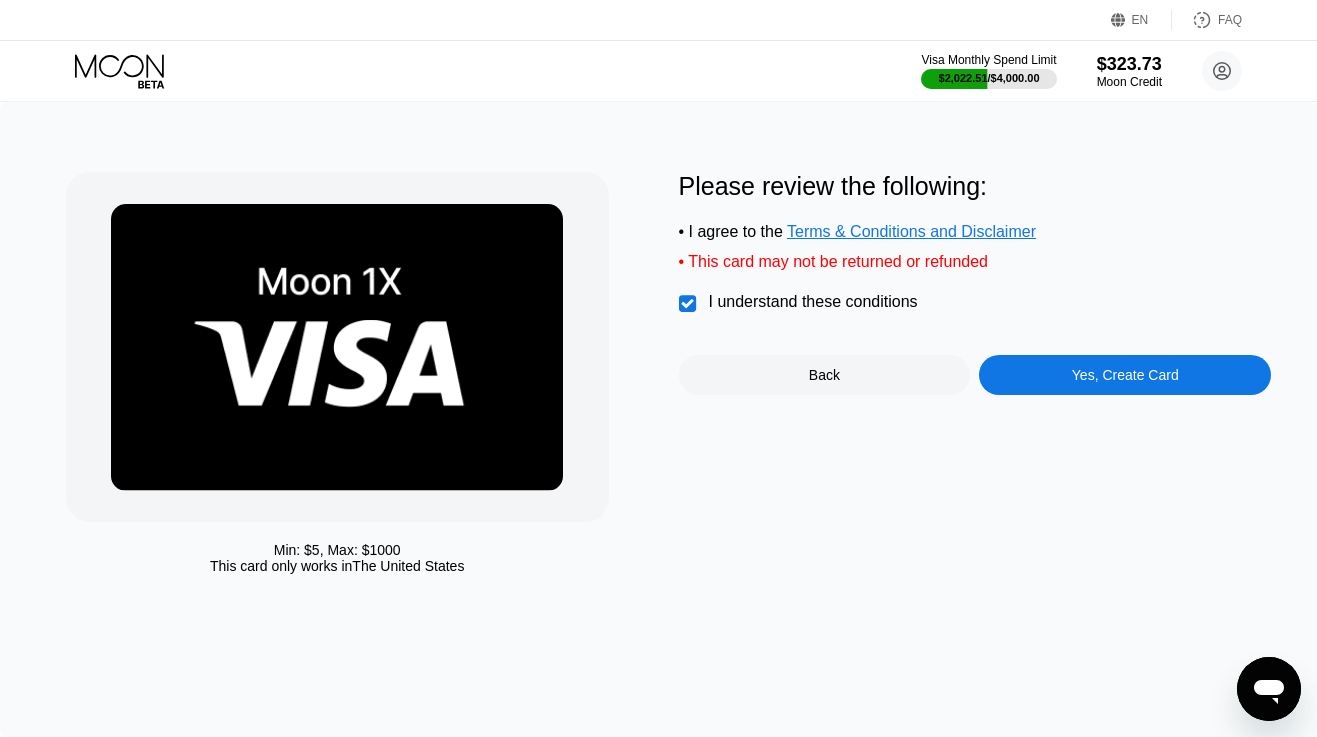 click on "Yes, Create Card" at bounding box center (1125, 375) 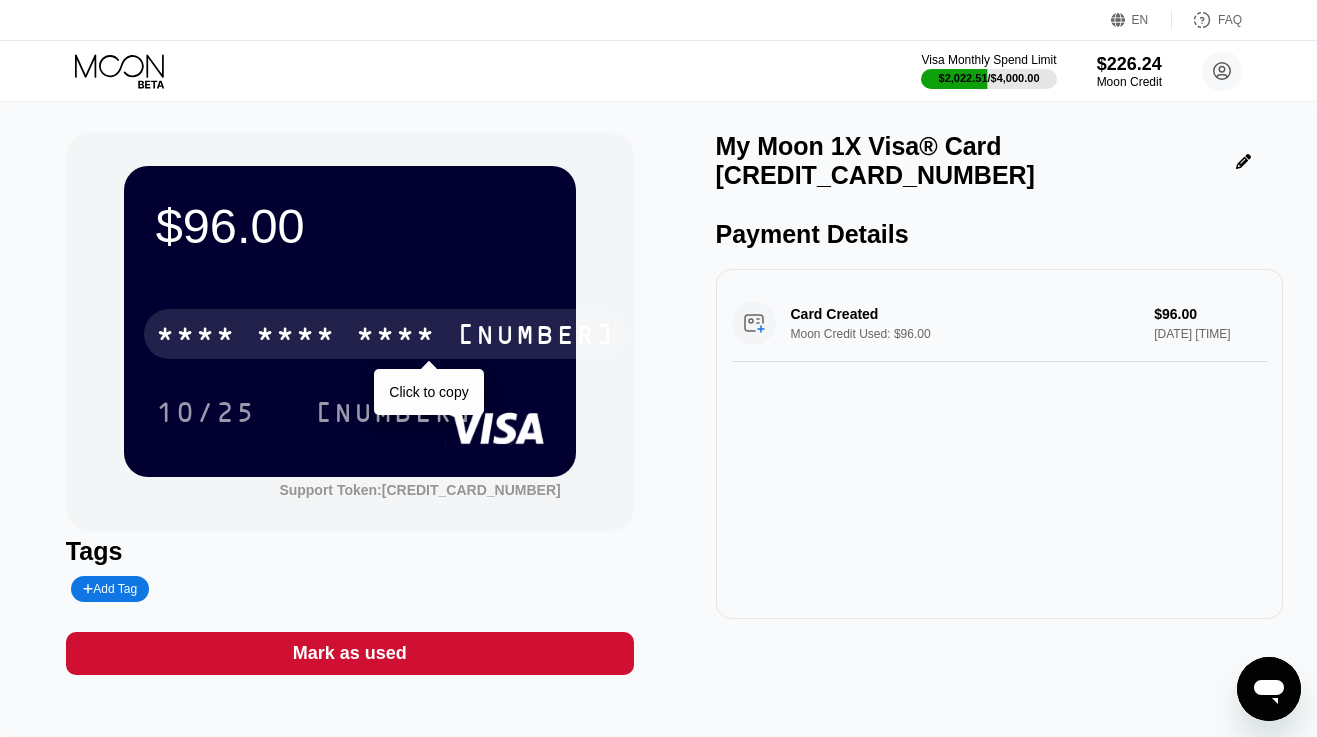 click on "* * * *" at bounding box center (396, 337) 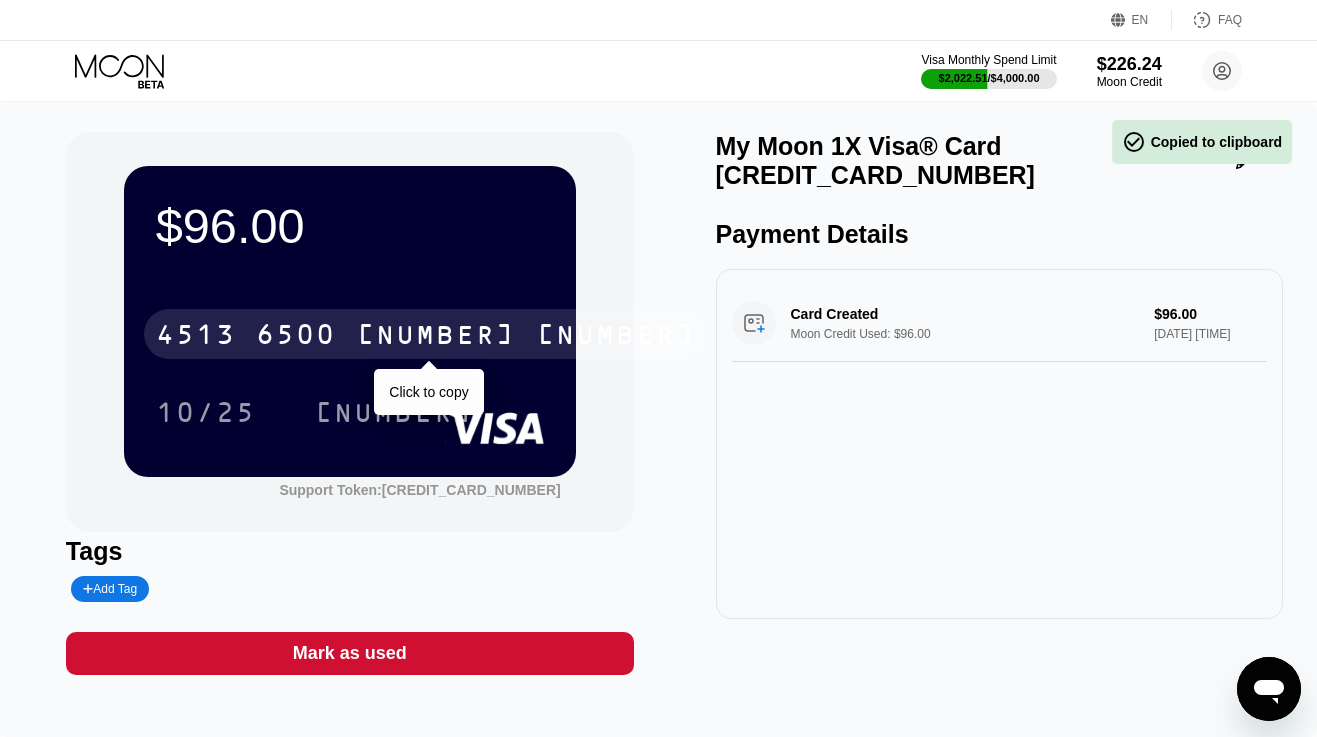 click on "2313" at bounding box center [436, 337] 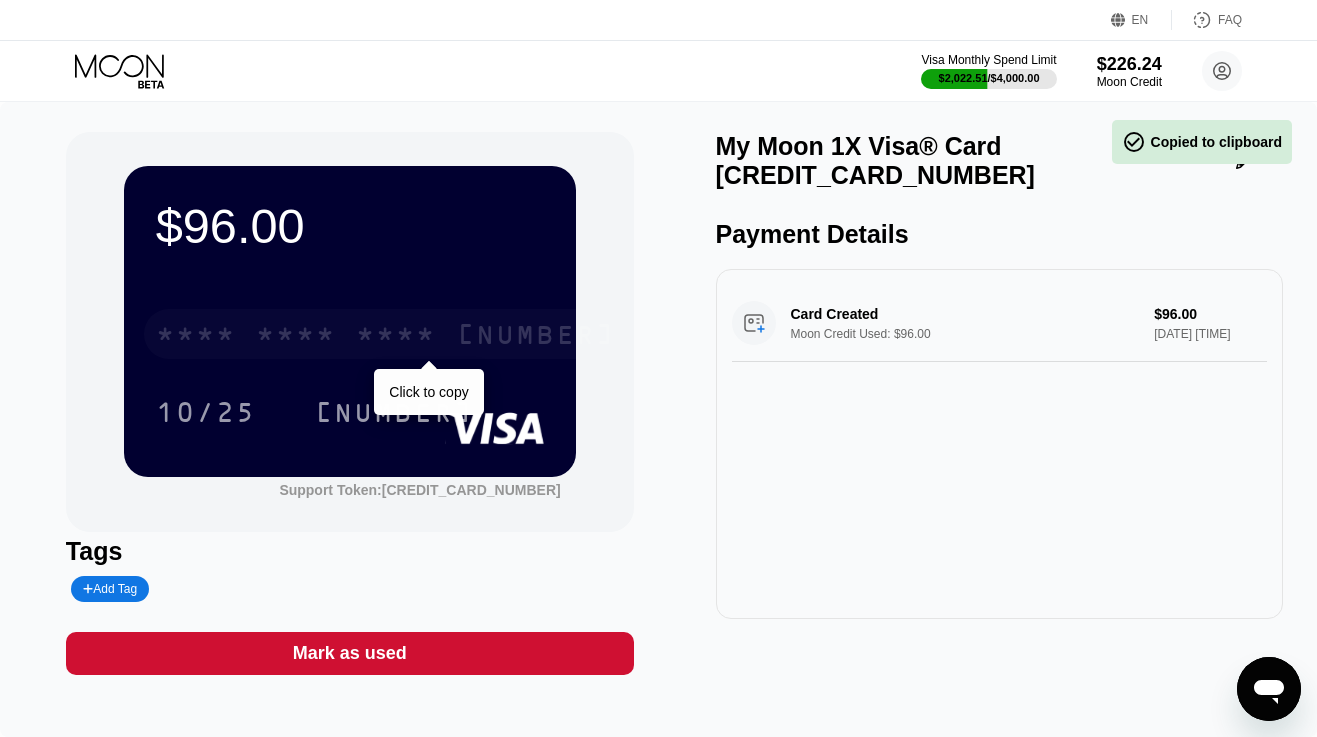 click on "* * * *" at bounding box center (396, 337) 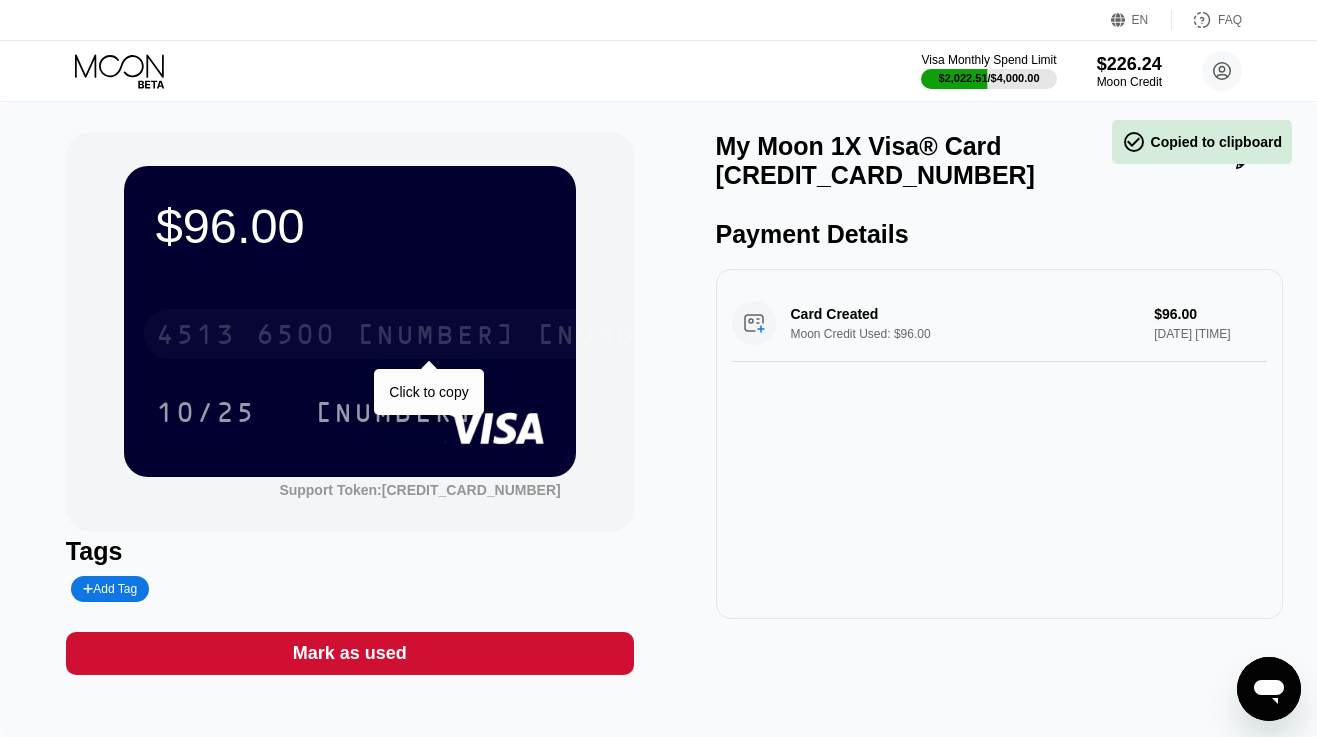 click on "2313" at bounding box center (436, 337) 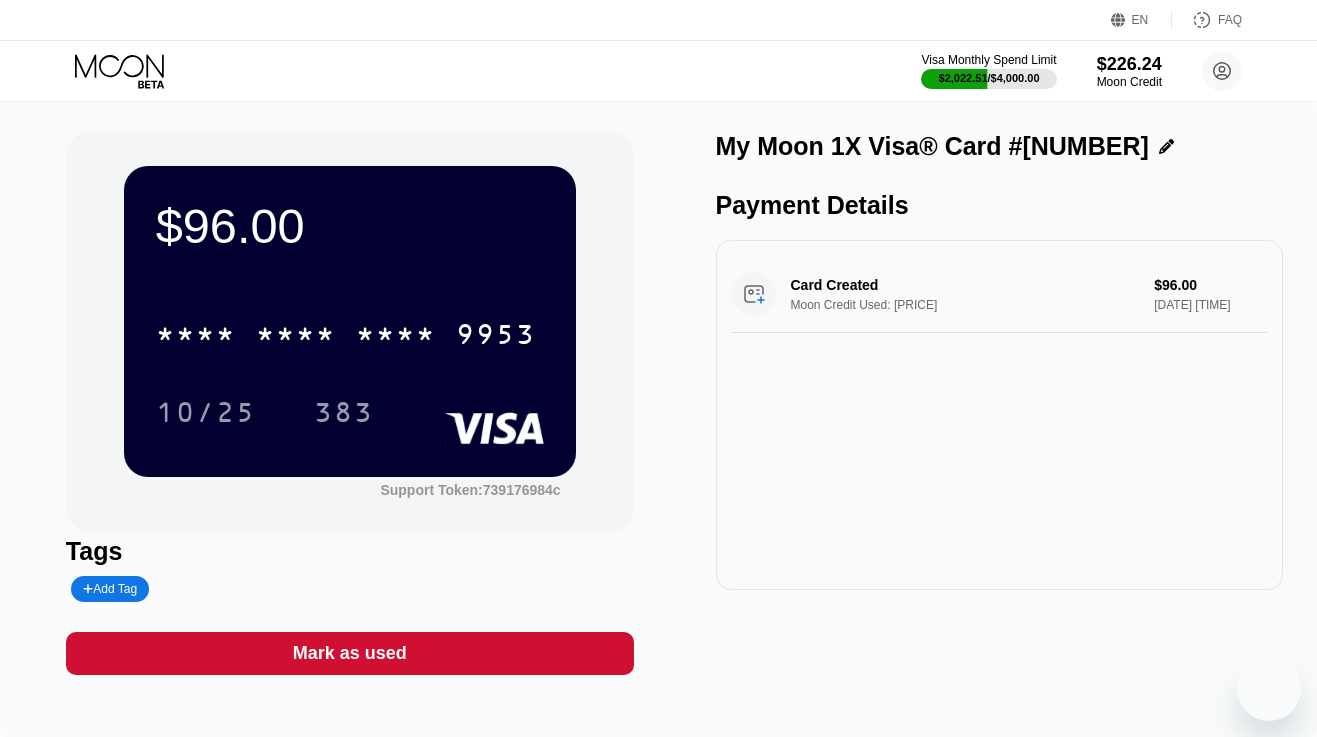 scroll, scrollTop: 0, scrollLeft: 0, axis: both 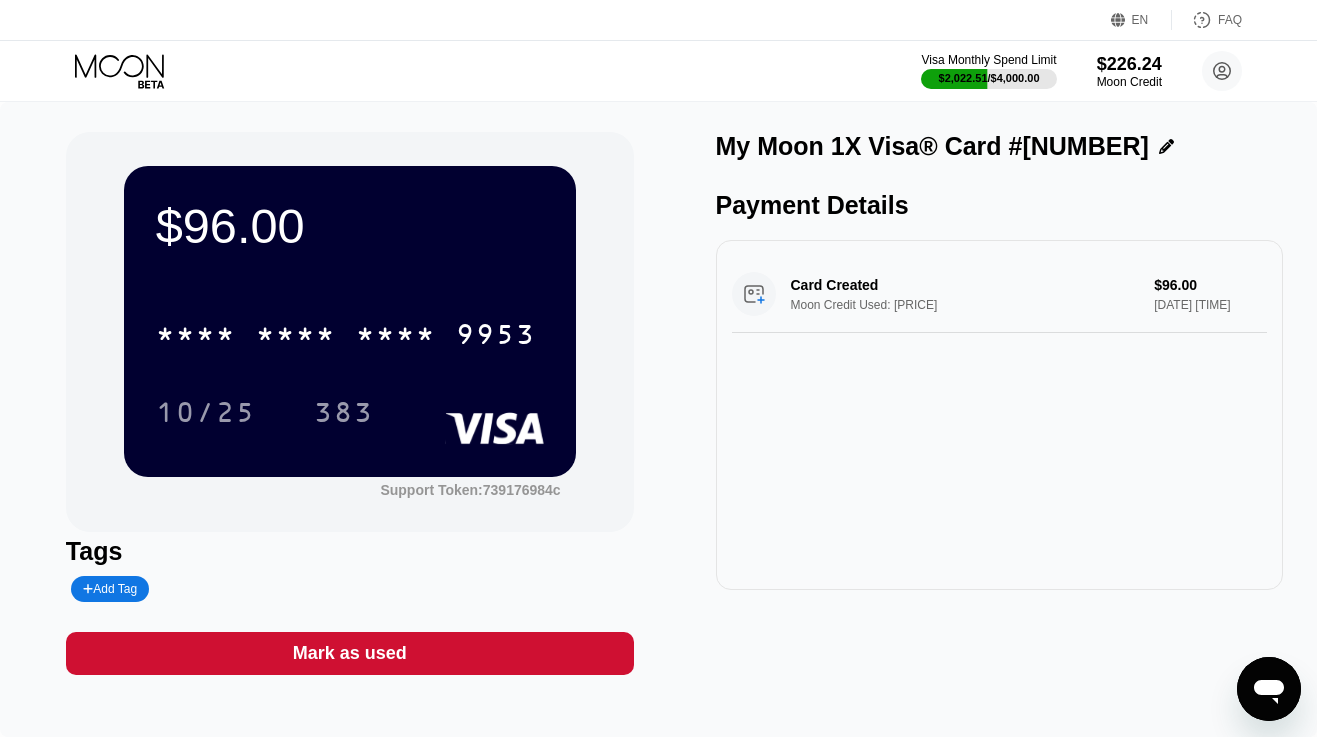 click 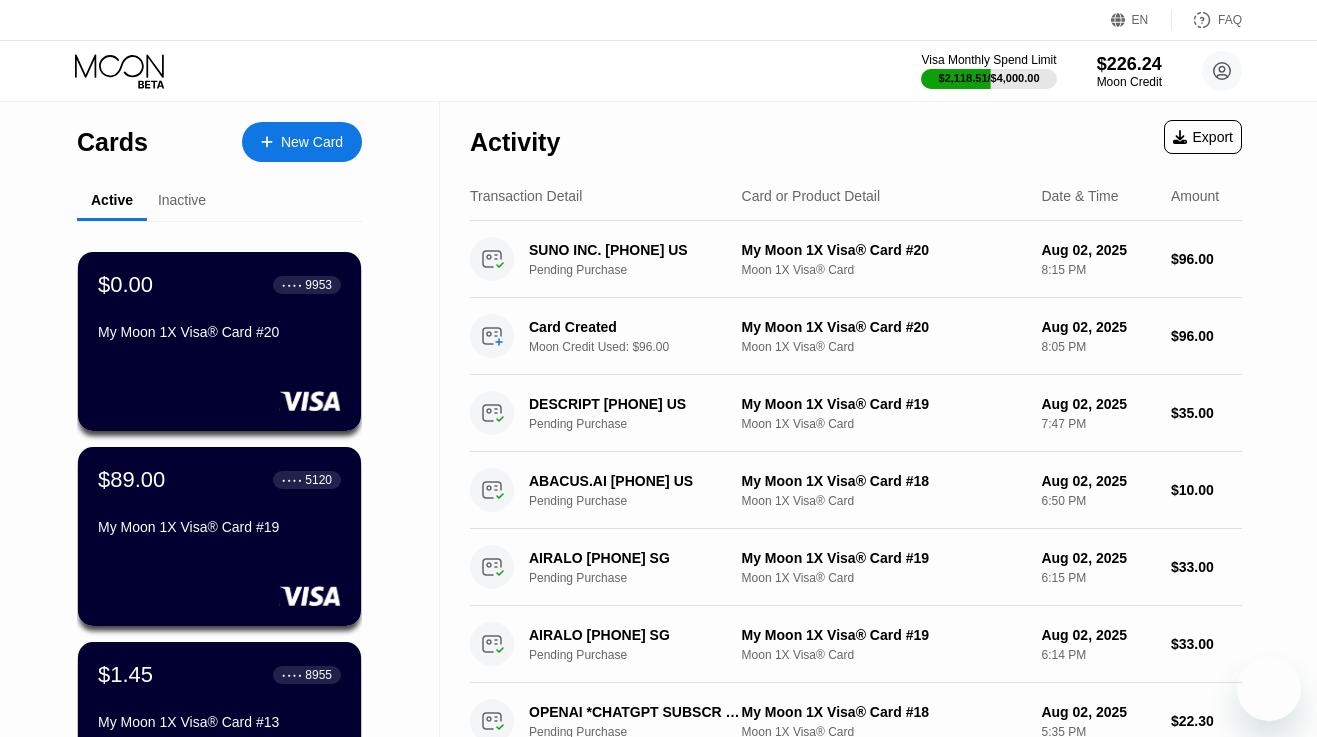 scroll, scrollTop: 0, scrollLeft: 0, axis: both 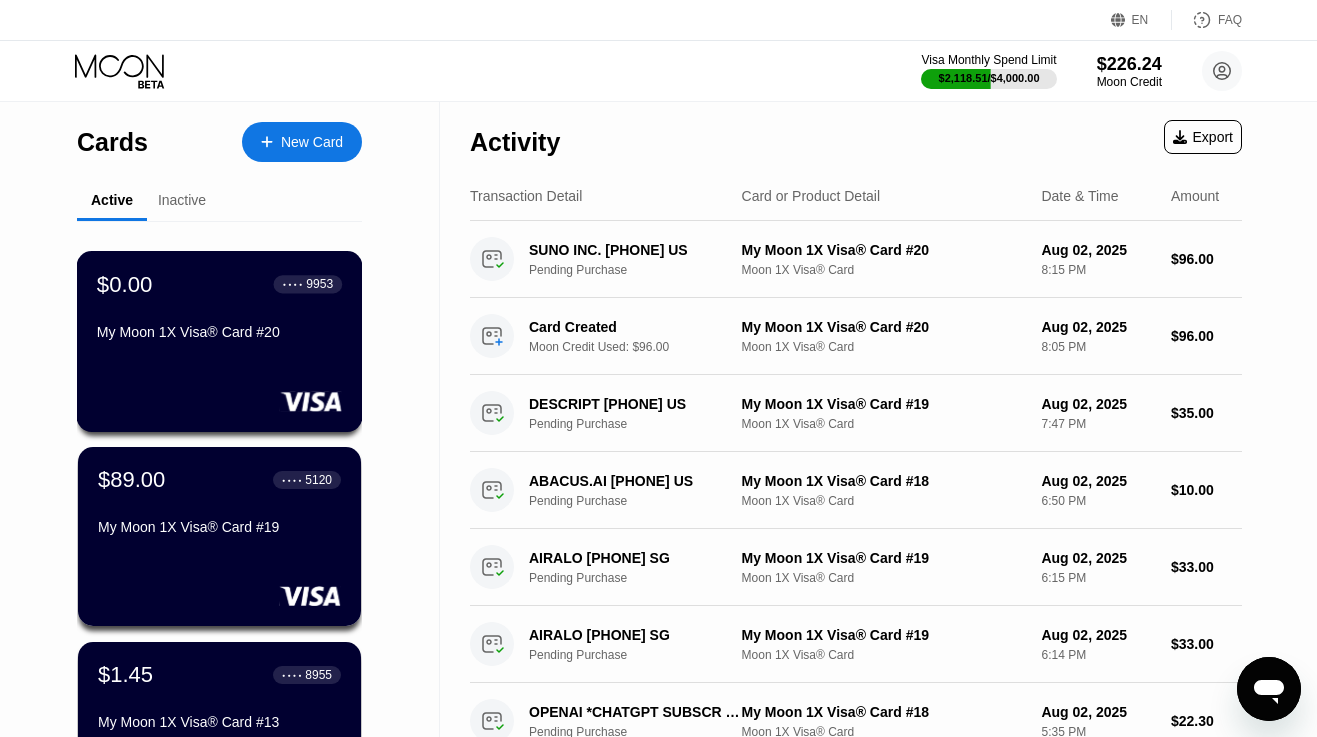 click on "My Moon 1X Visa® Card #20" at bounding box center (219, 332) 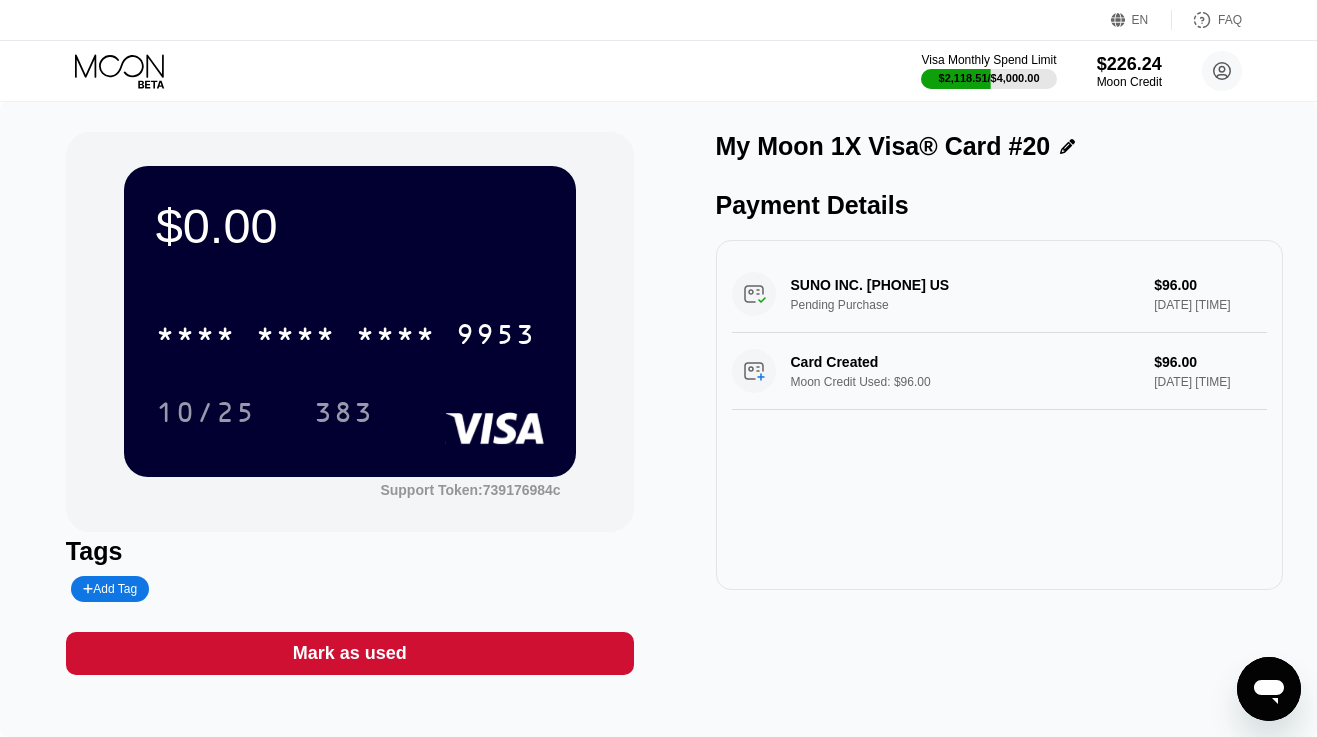 click on "Mark as used" at bounding box center [350, 653] 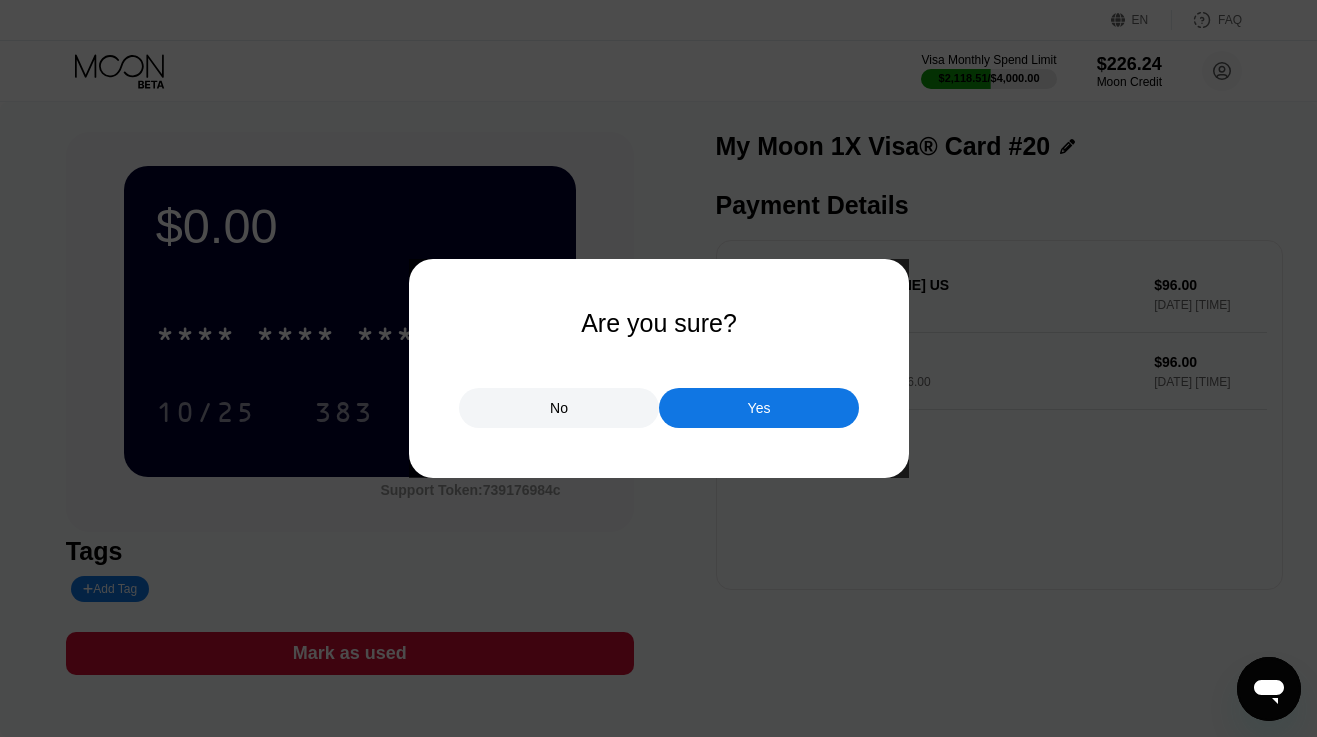 click on "Yes" at bounding box center [759, 408] 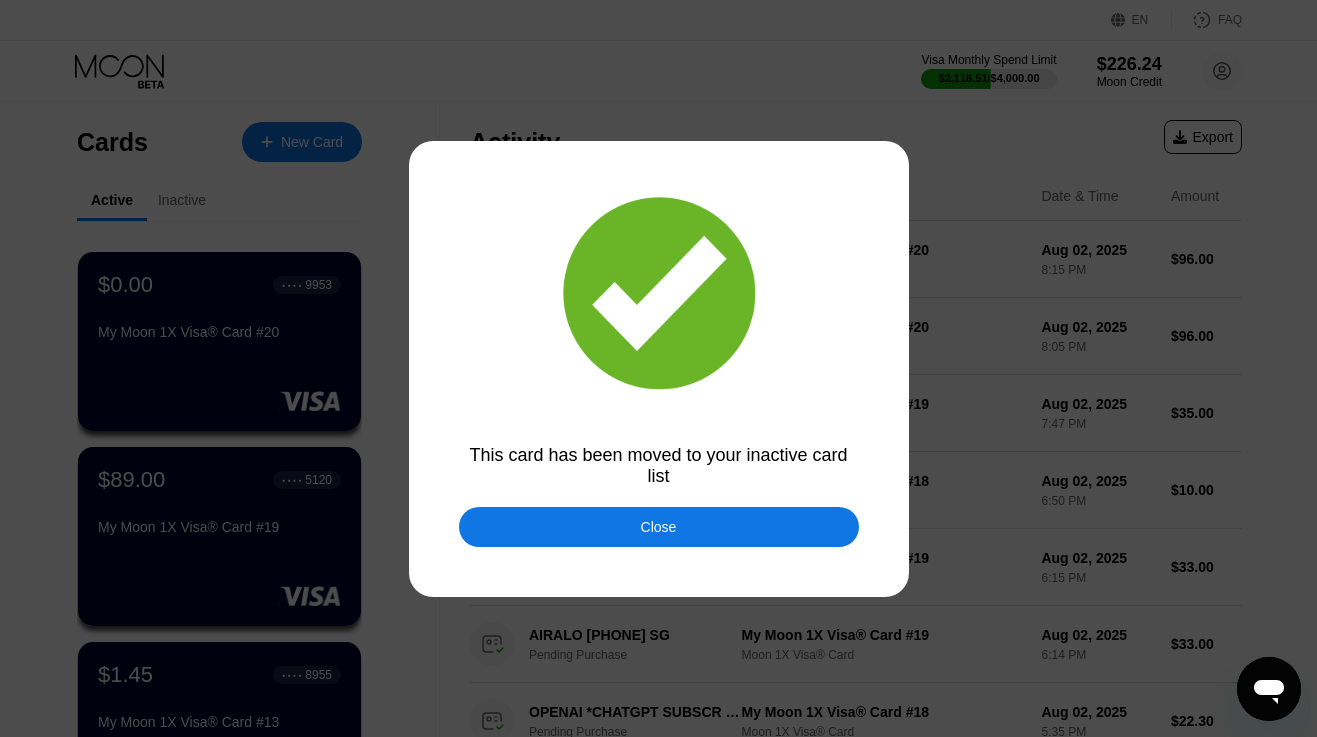 click on "Close" at bounding box center (659, 527) 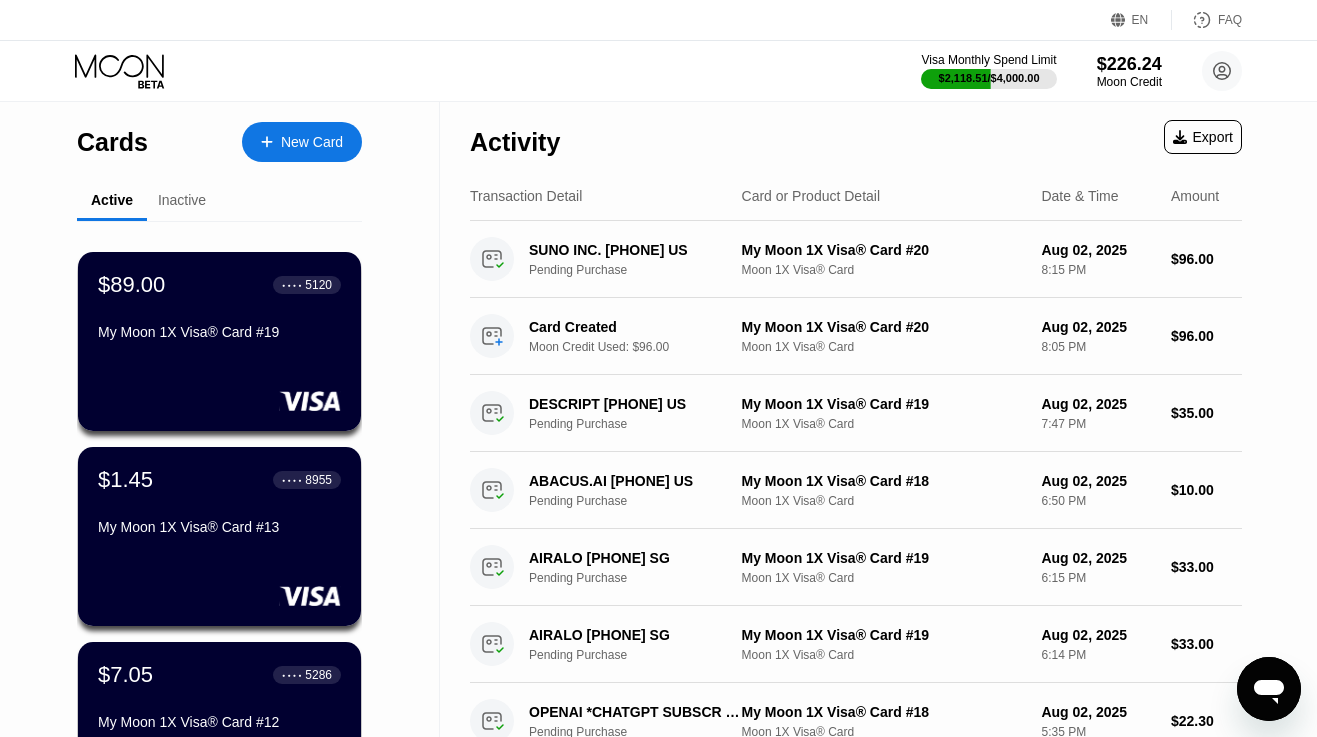 scroll, scrollTop: 0, scrollLeft: 0, axis: both 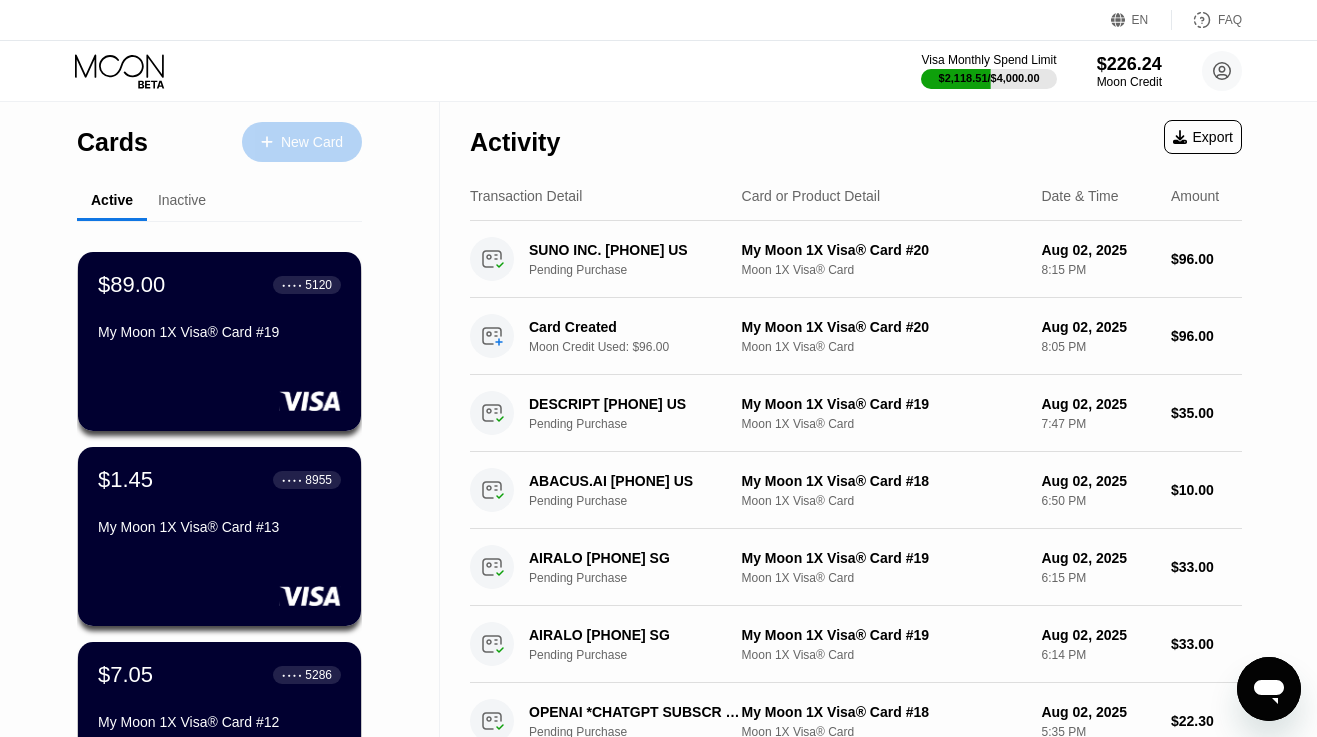 click on "New Card" at bounding box center [312, 142] 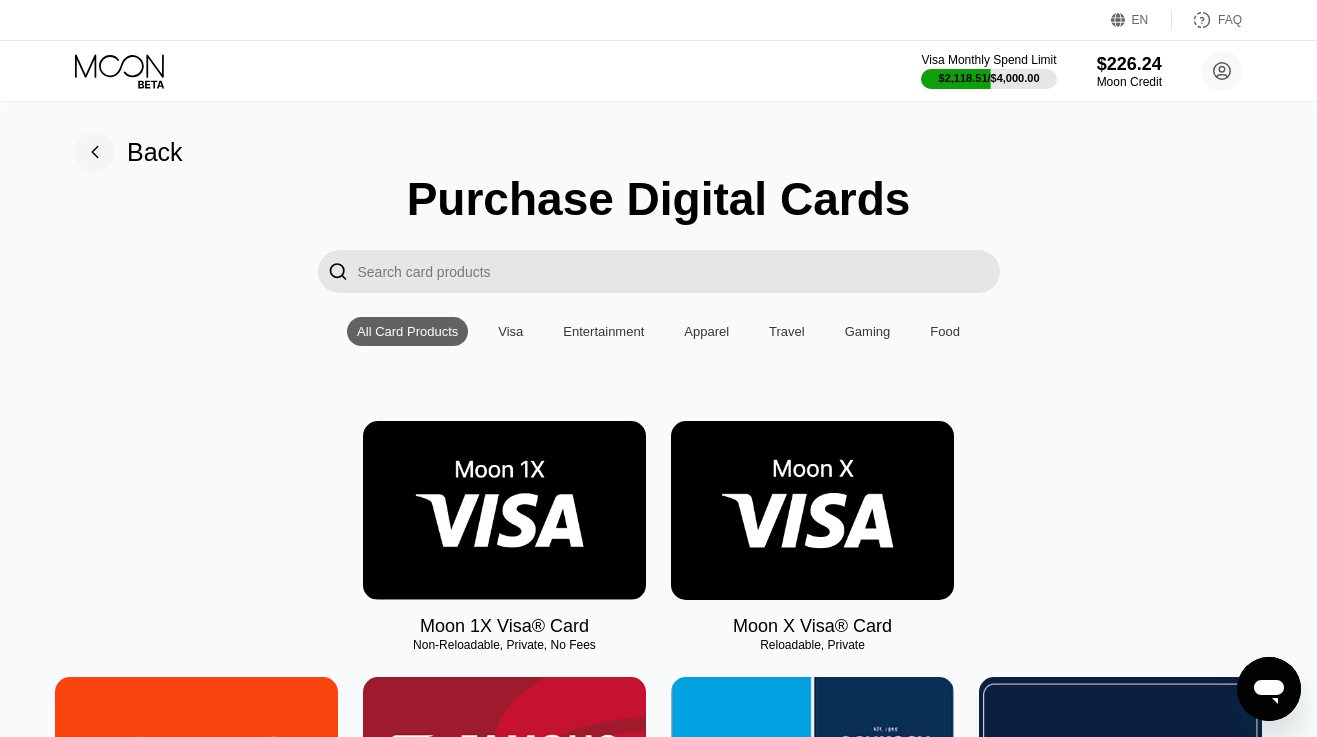 click at bounding box center (504, 510) 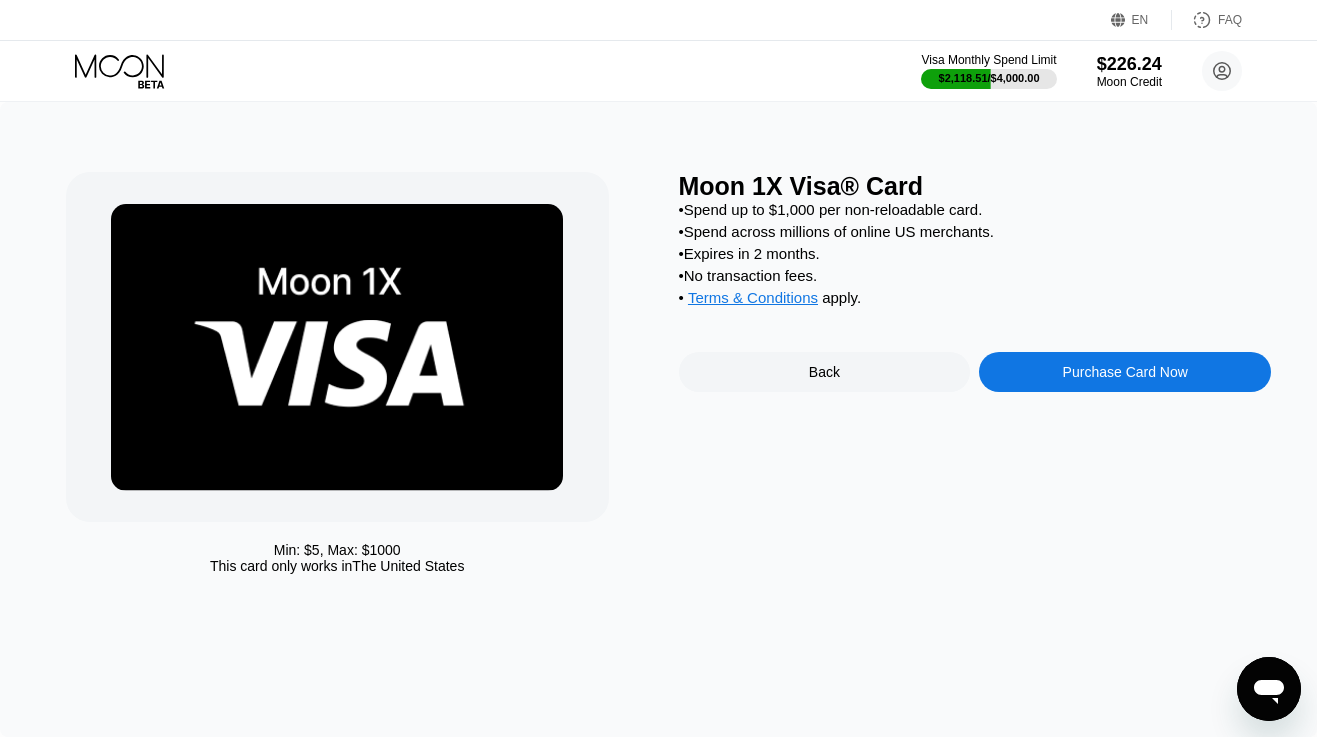 click on "Purchase Card Now" at bounding box center [1125, 372] 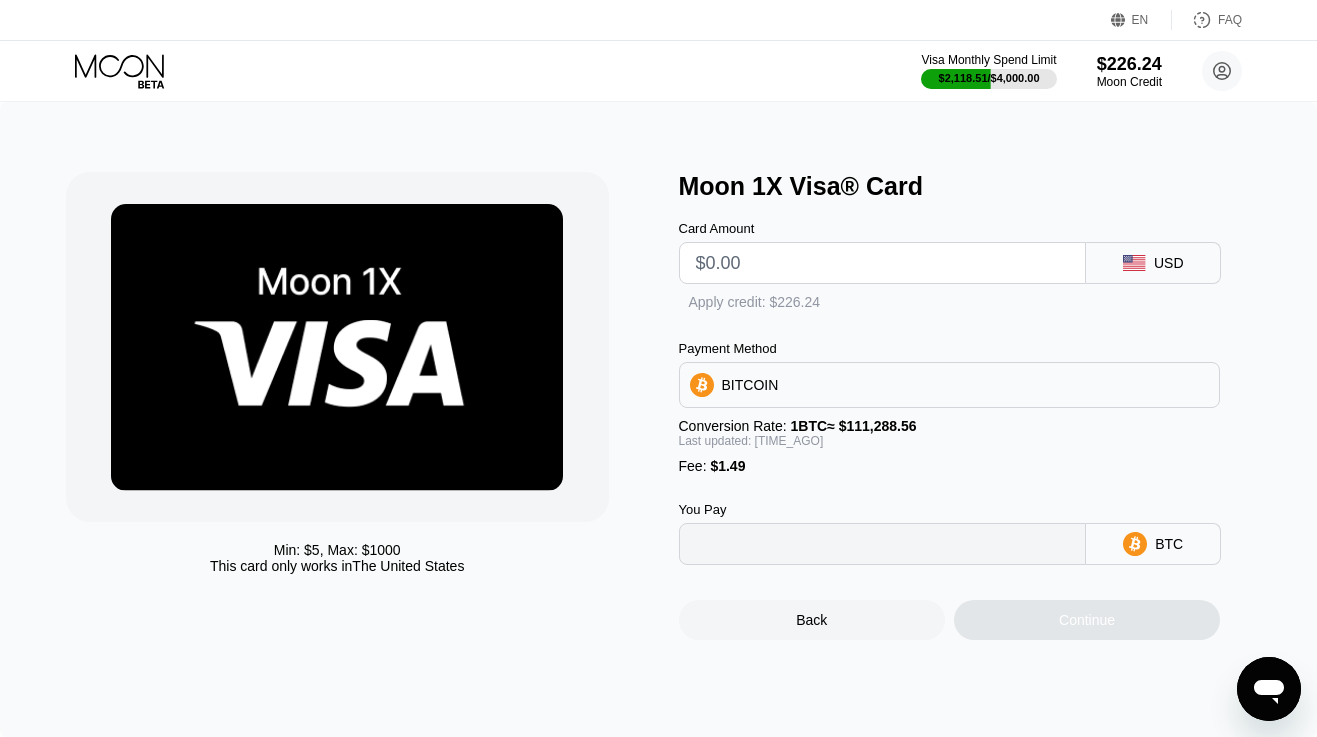 type on "0" 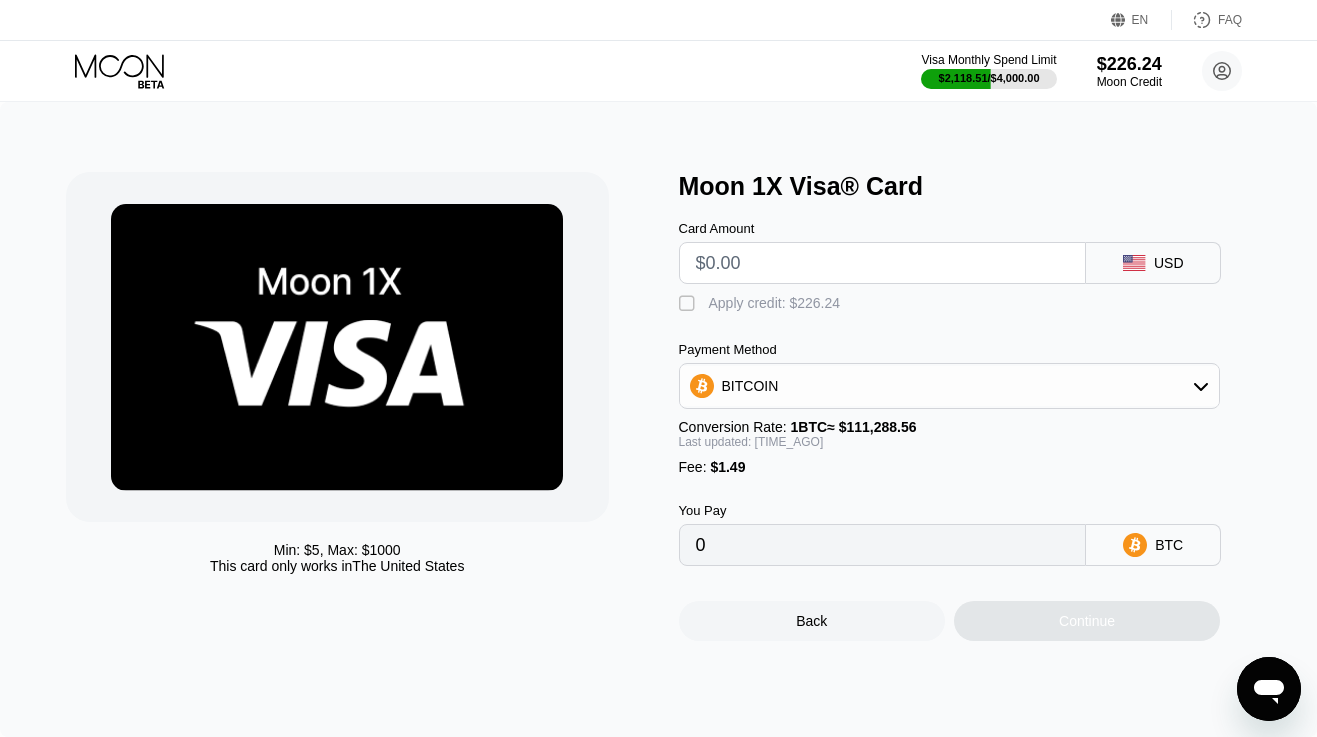 click at bounding box center [883, 263] 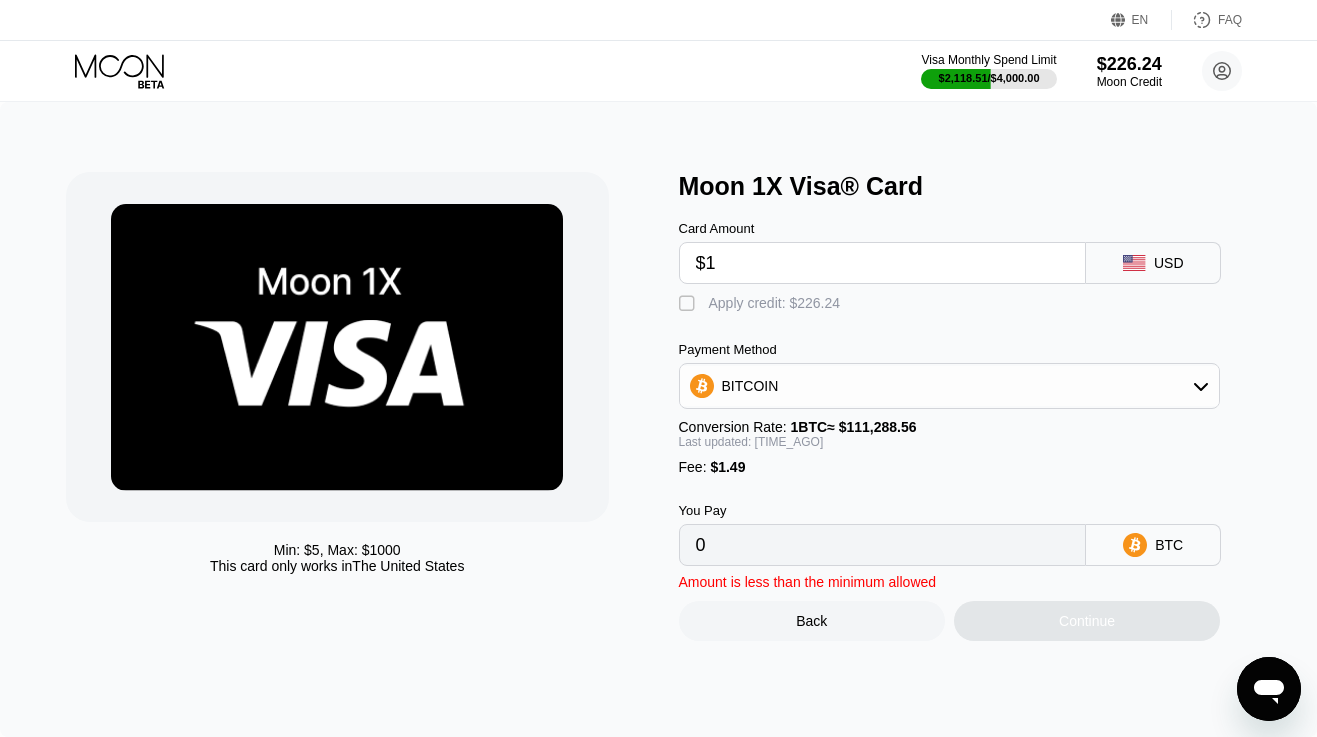 type on "$10" 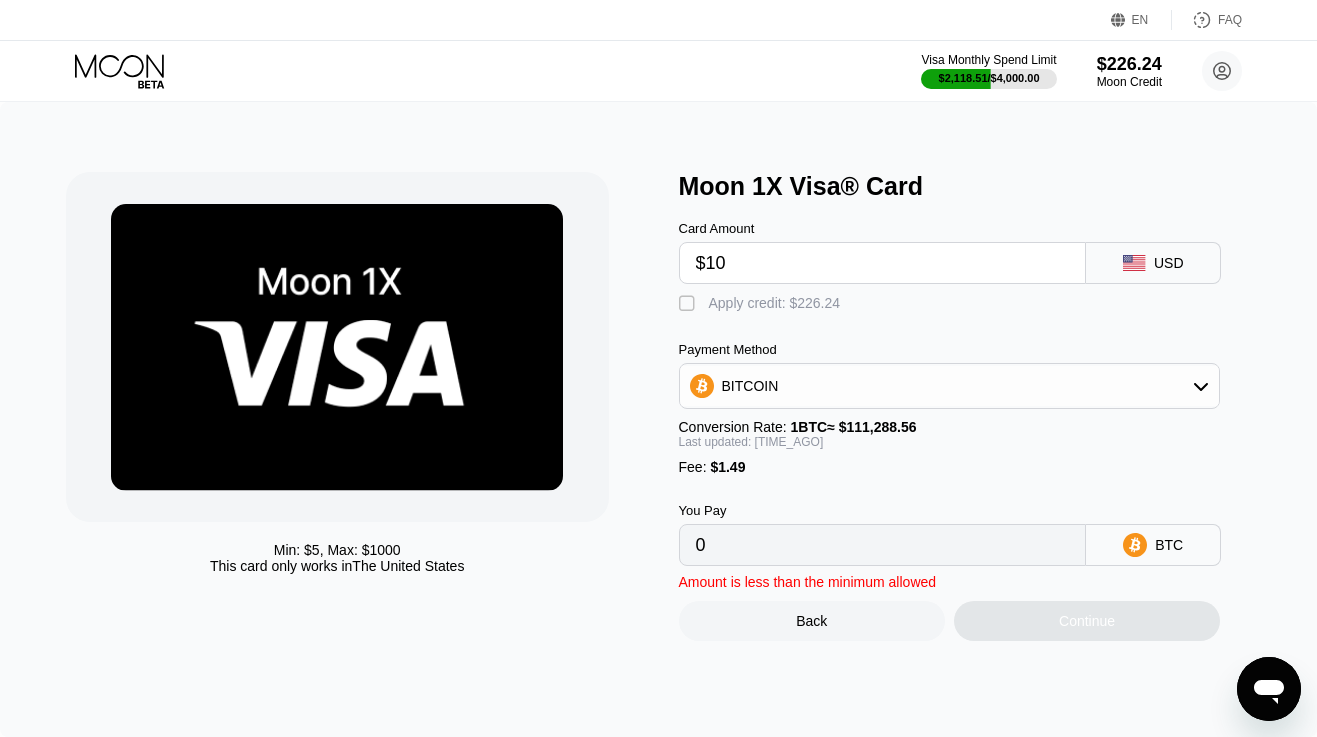 type on "0.00010353" 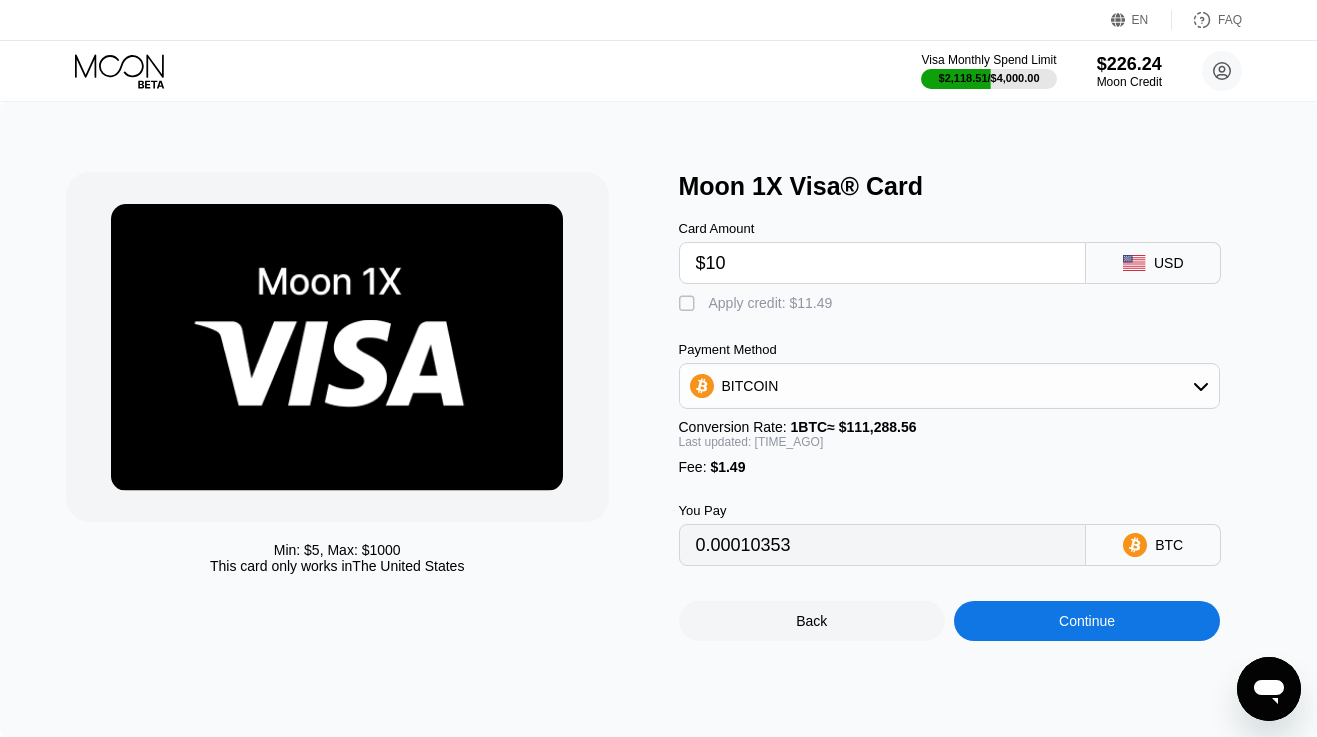 type on "$10" 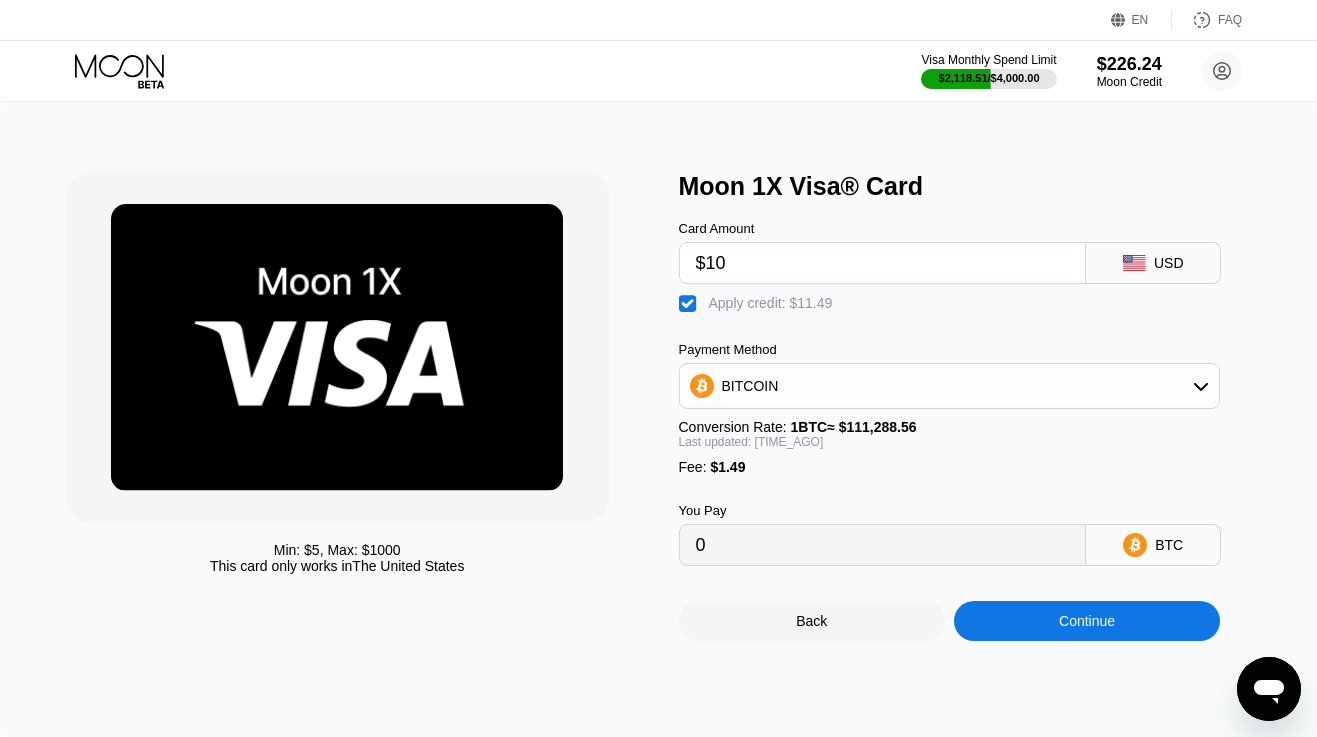 click on "Continue" at bounding box center (1087, 621) 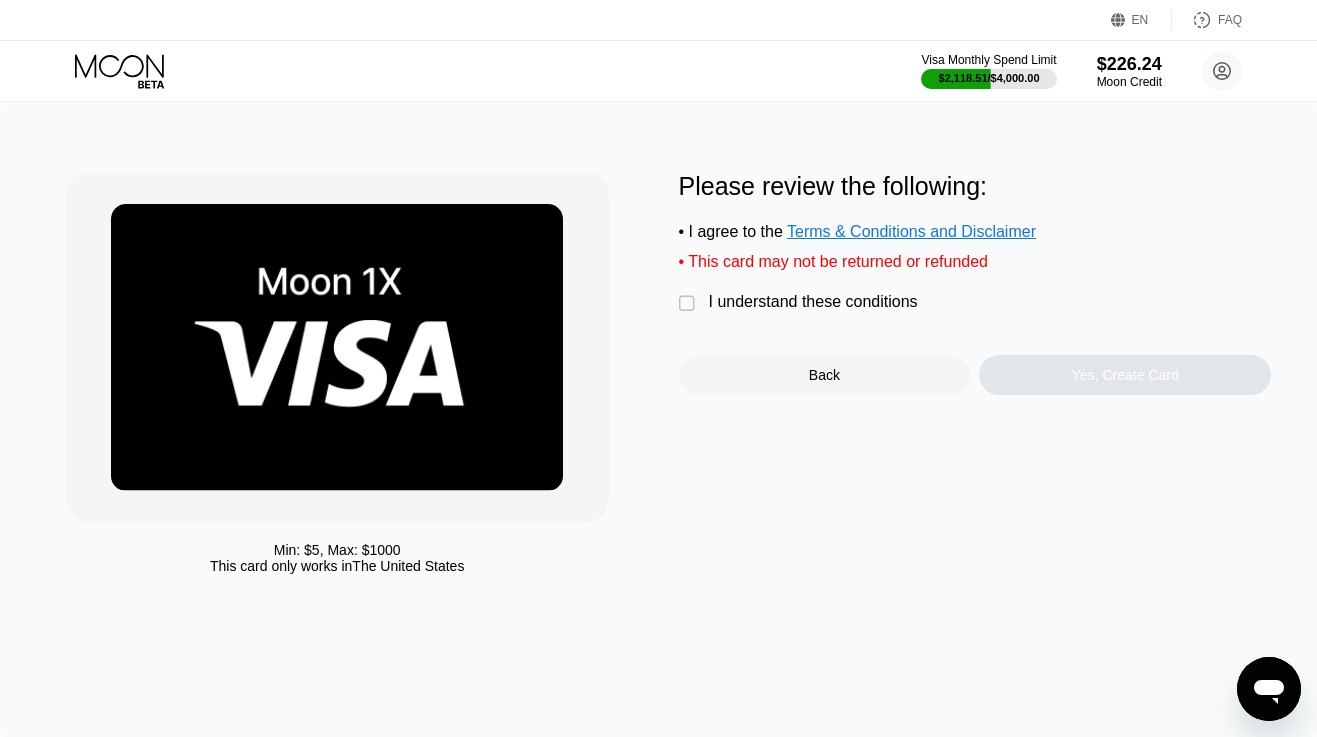 click on "I understand these conditions" at bounding box center [813, 302] 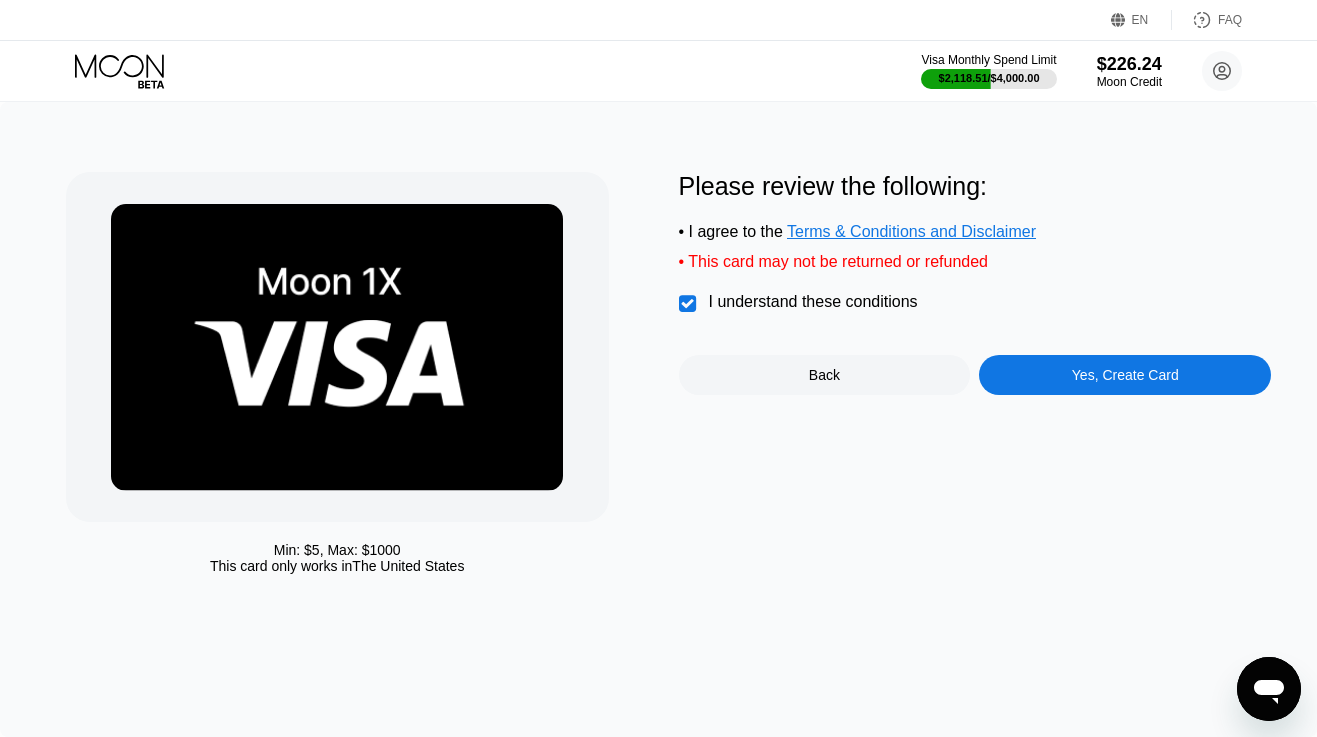 click on "Yes, Create Card" at bounding box center (1125, 375) 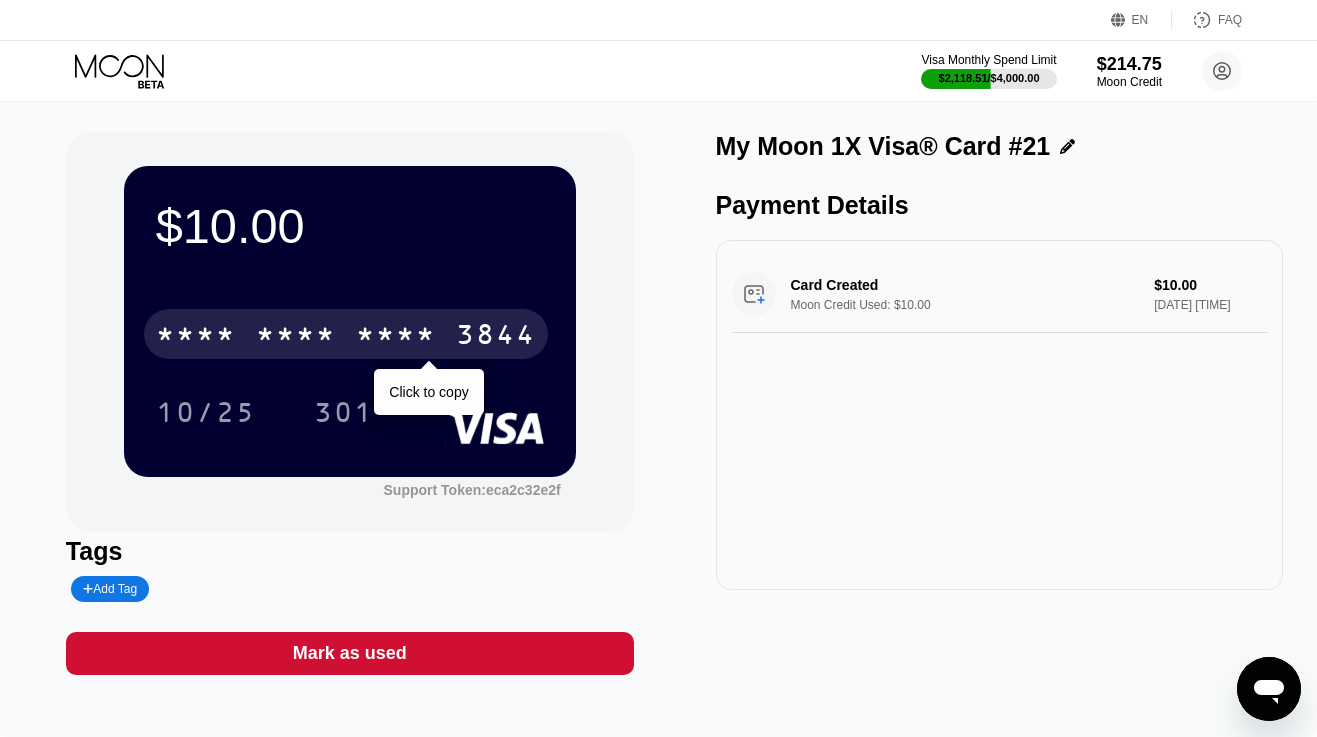 click on "* * * * * * * * * * * * 3844" at bounding box center (346, 334) 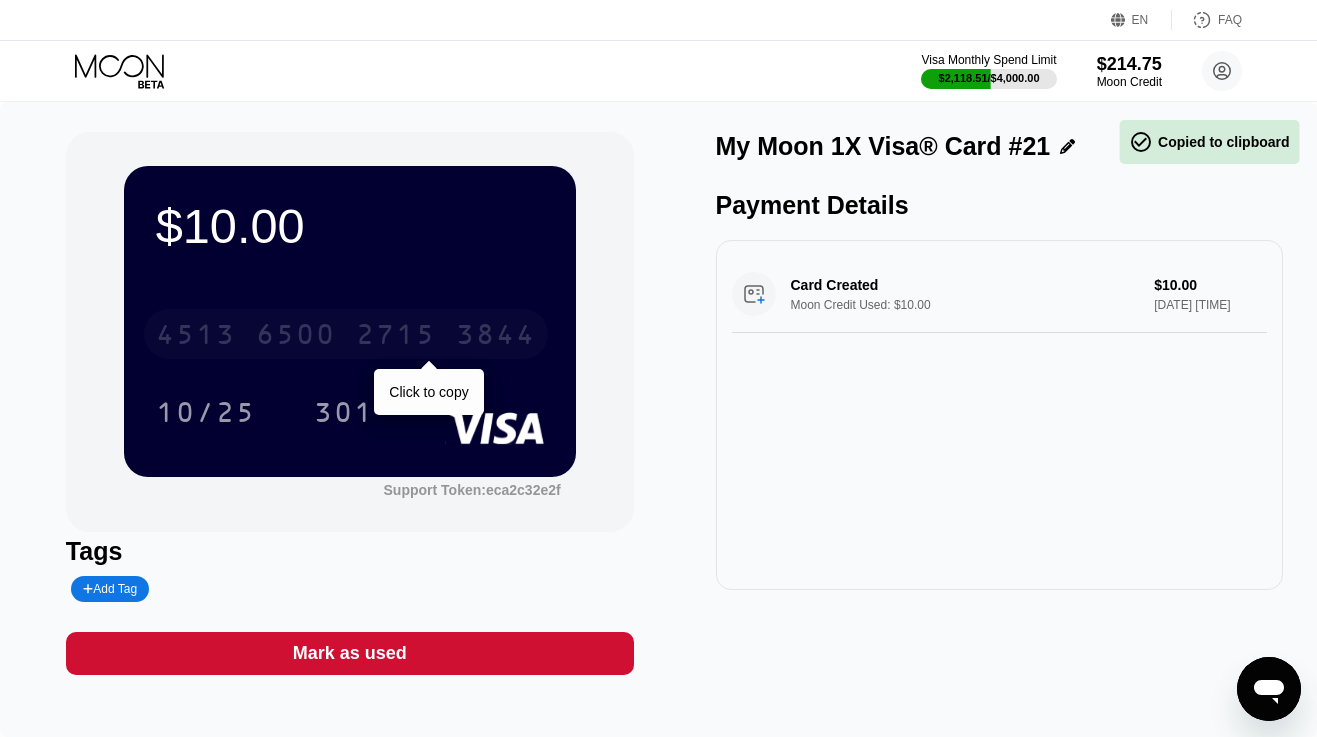 click on "4513 6500 2715 3844" at bounding box center (346, 334) 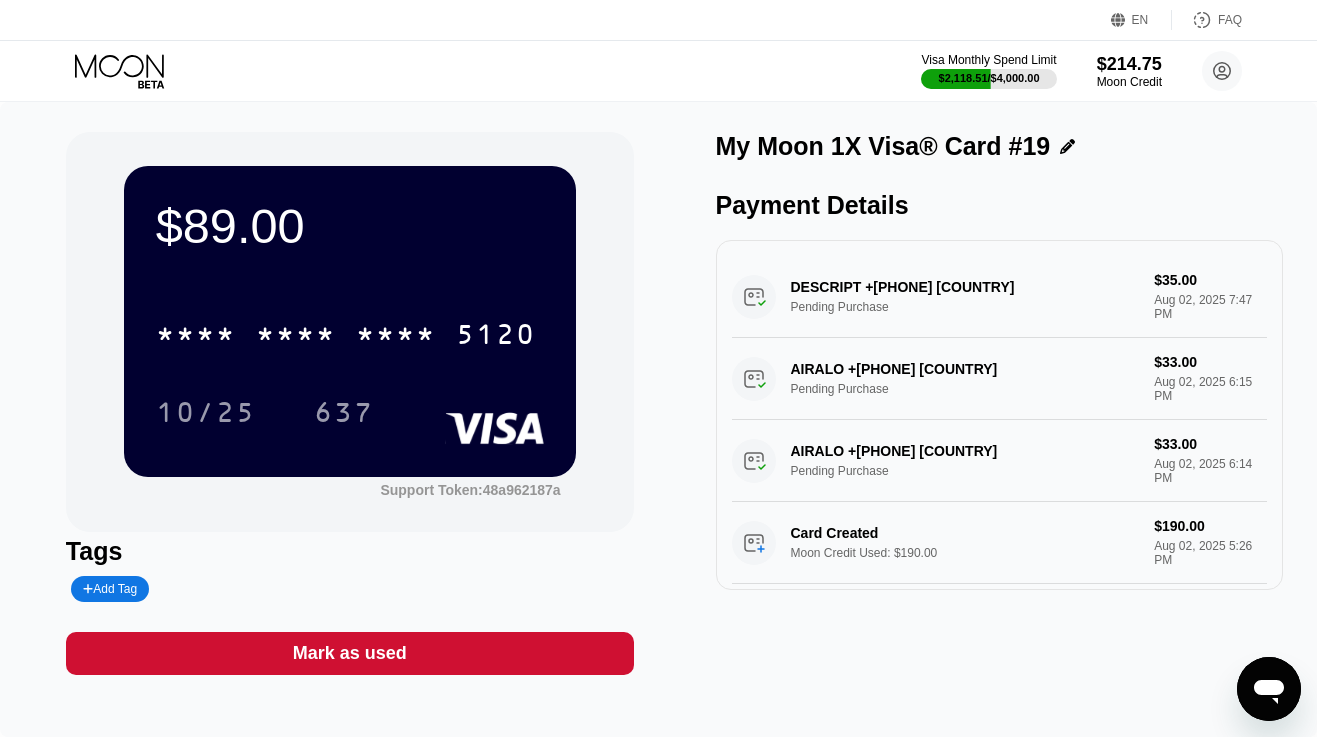 scroll, scrollTop: 0, scrollLeft: 0, axis: both 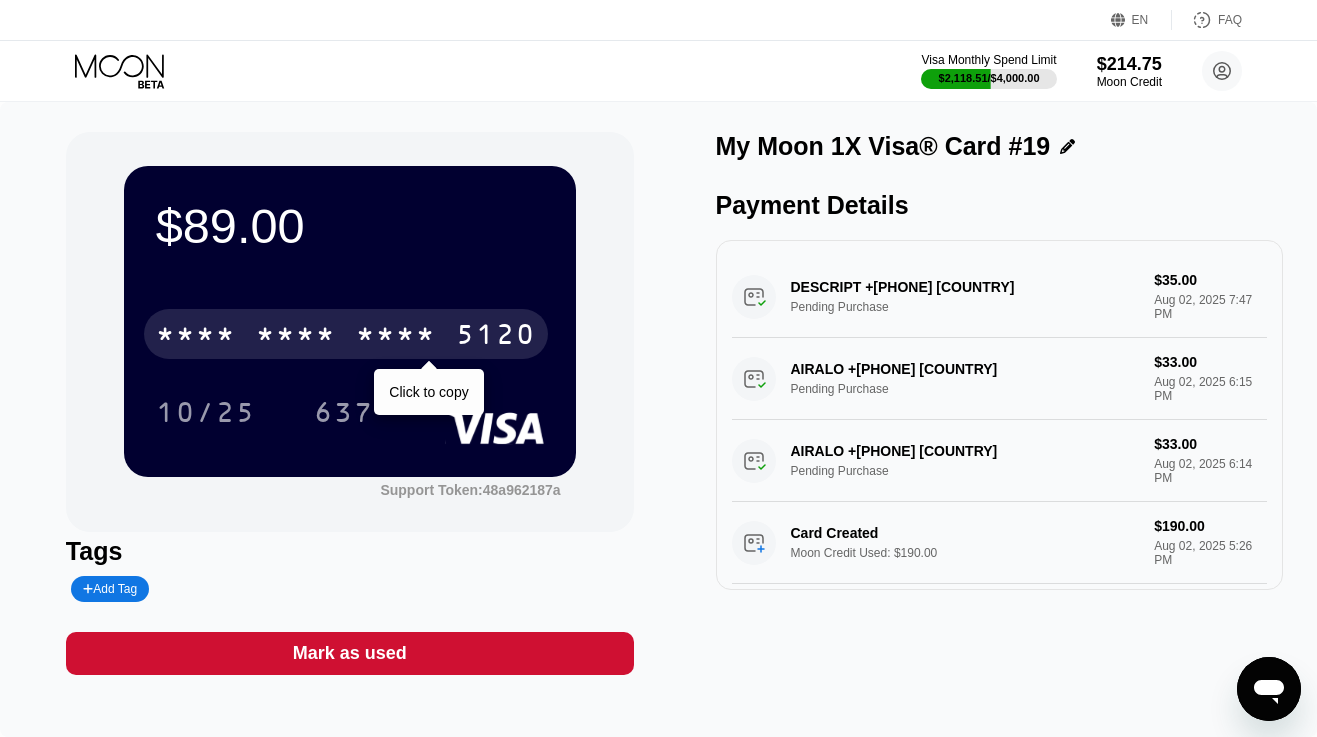 click on "* * * *" at bounding box center (396, 337) 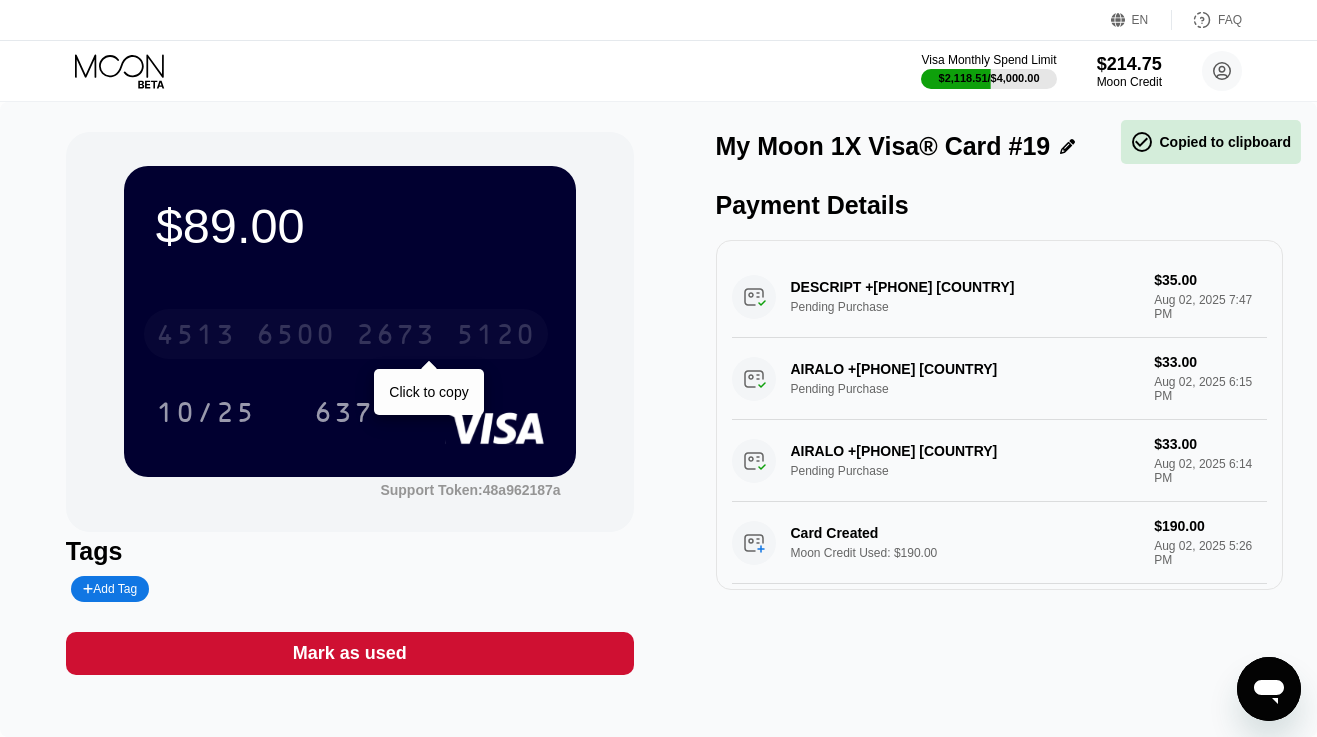 click on "2673" at bounding box center (396, 337) 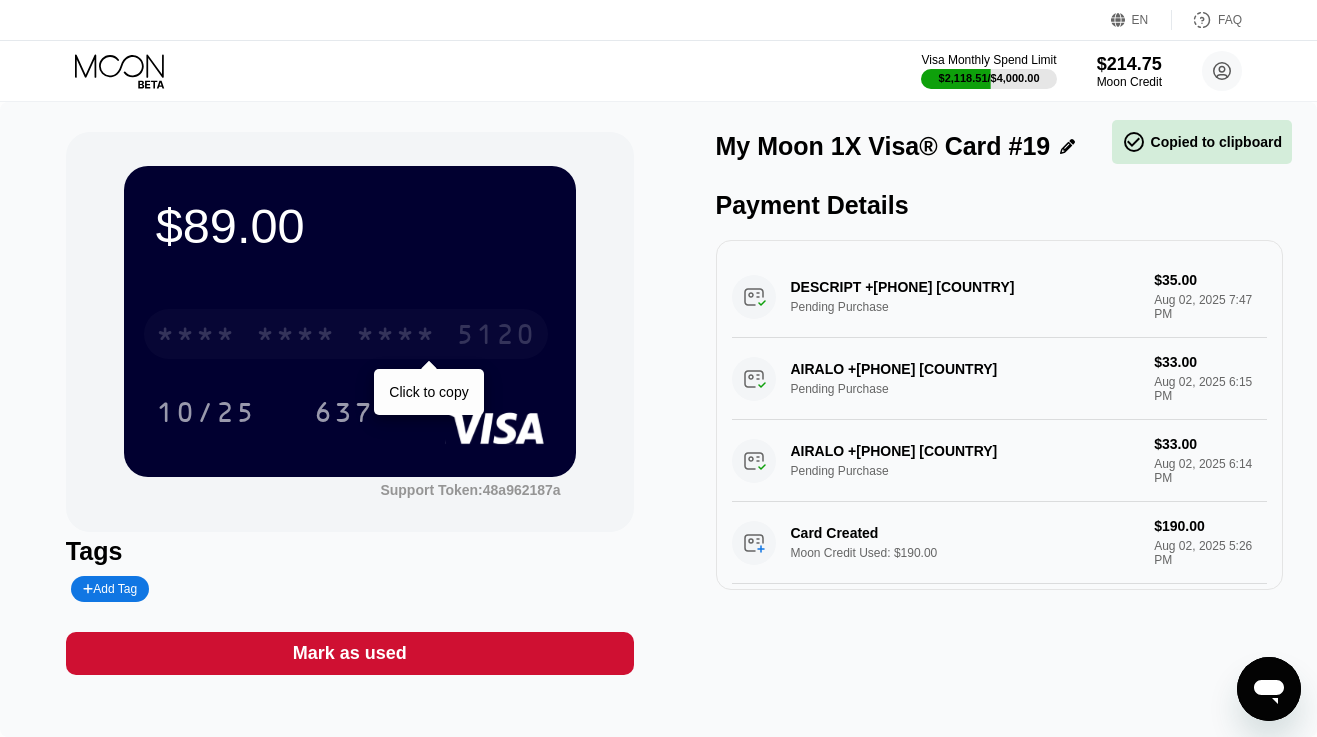click on "* * * *" at bounding box center (396, 337) 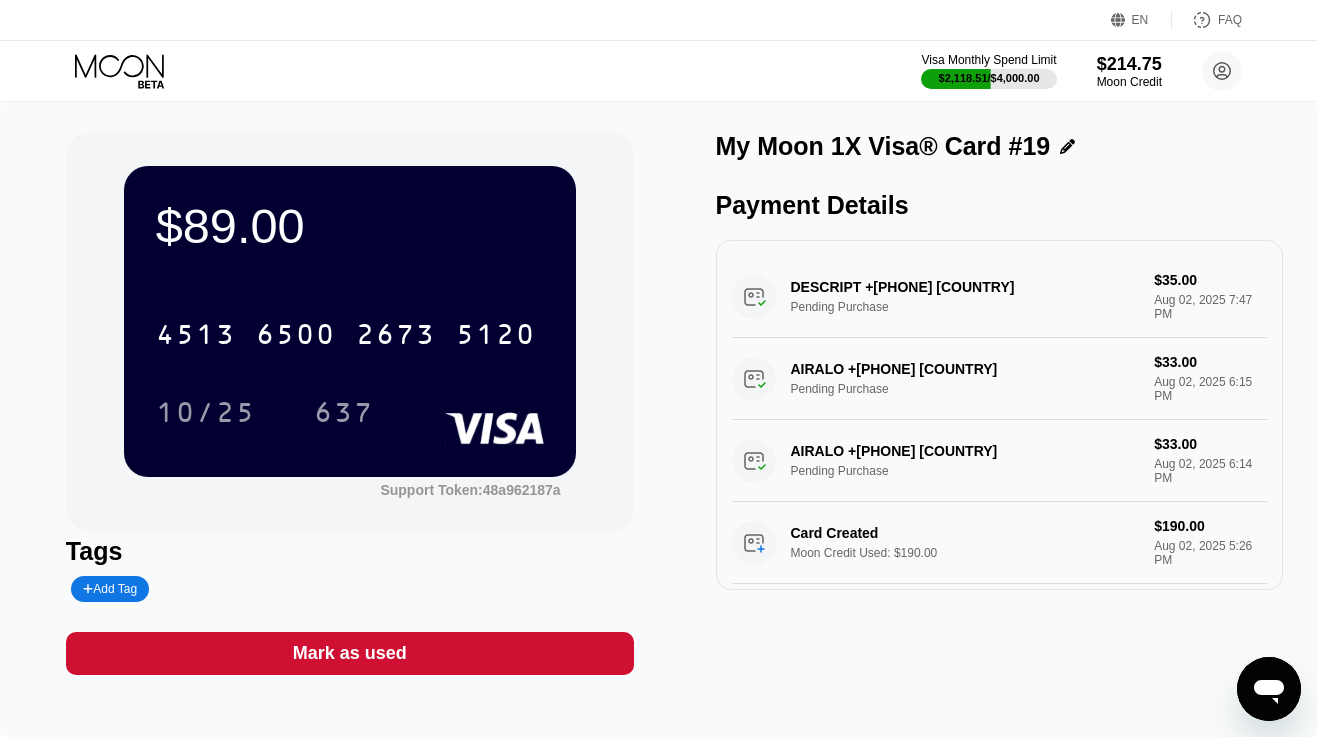 click 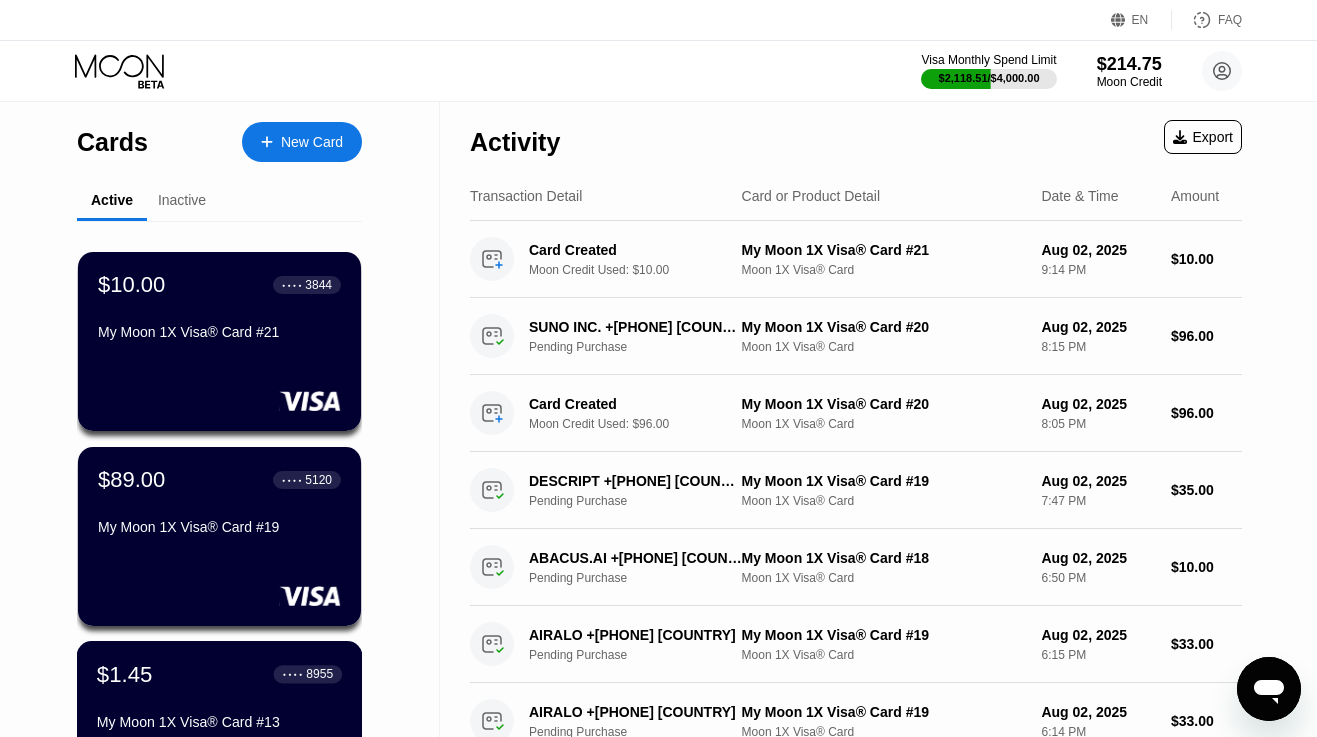 scroll, scrollTop: 0, scrollLeft: 0, axis: both 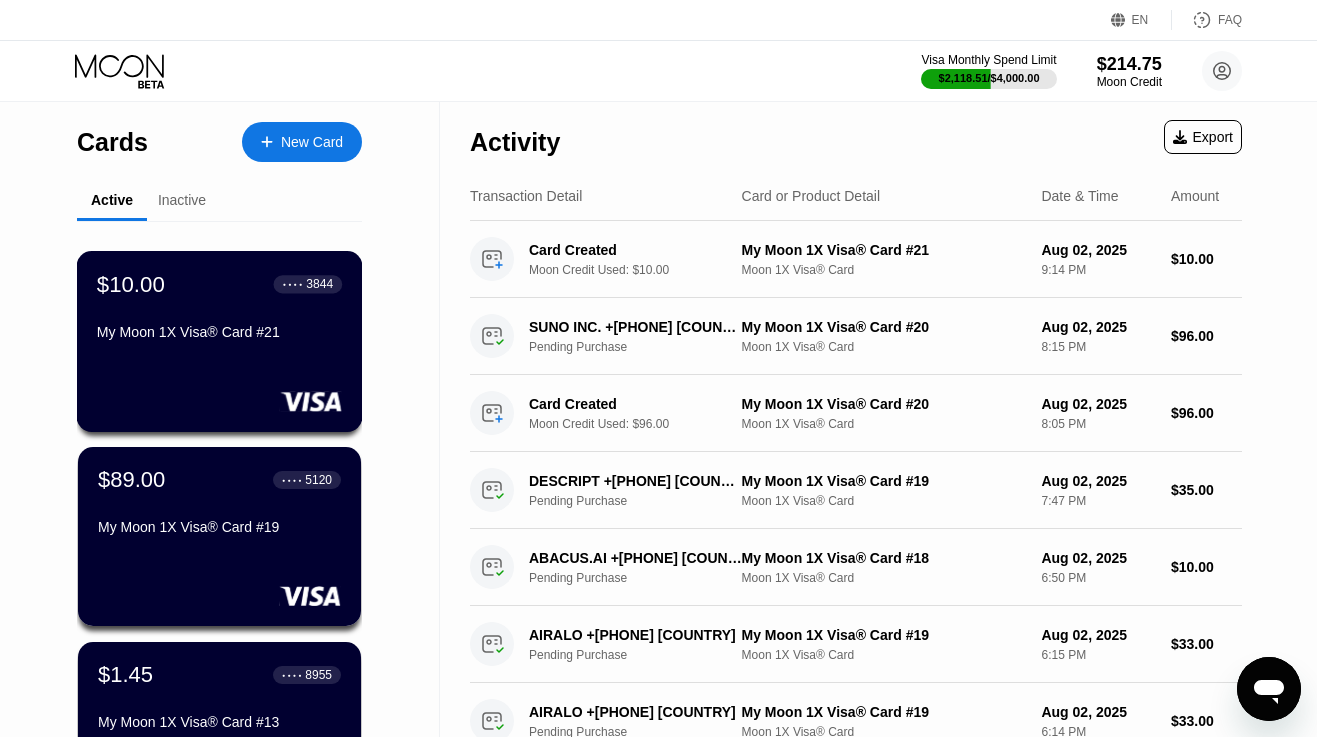 click on "My Moon 1X Visa® Card #21" at bounding box center [219, 332] 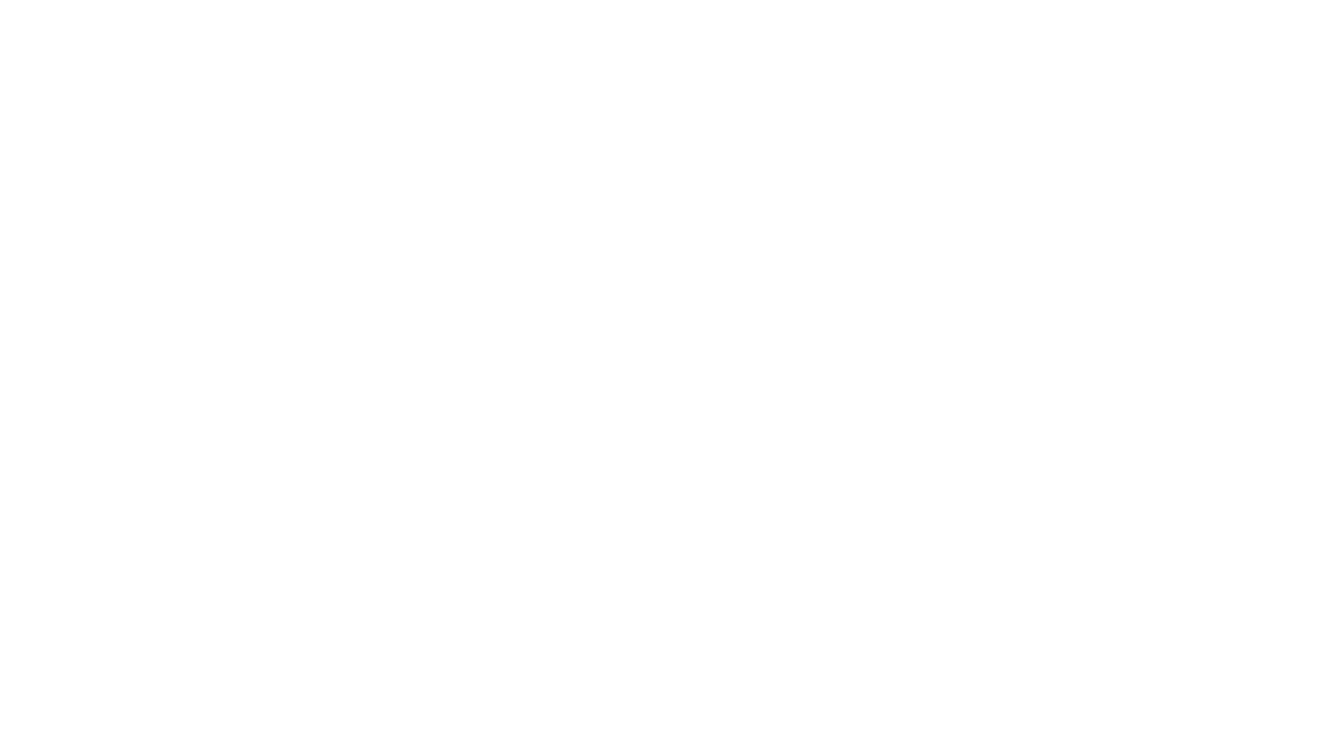 scroll, scrollTop: 0, scrollLeft: 0, axis: both 